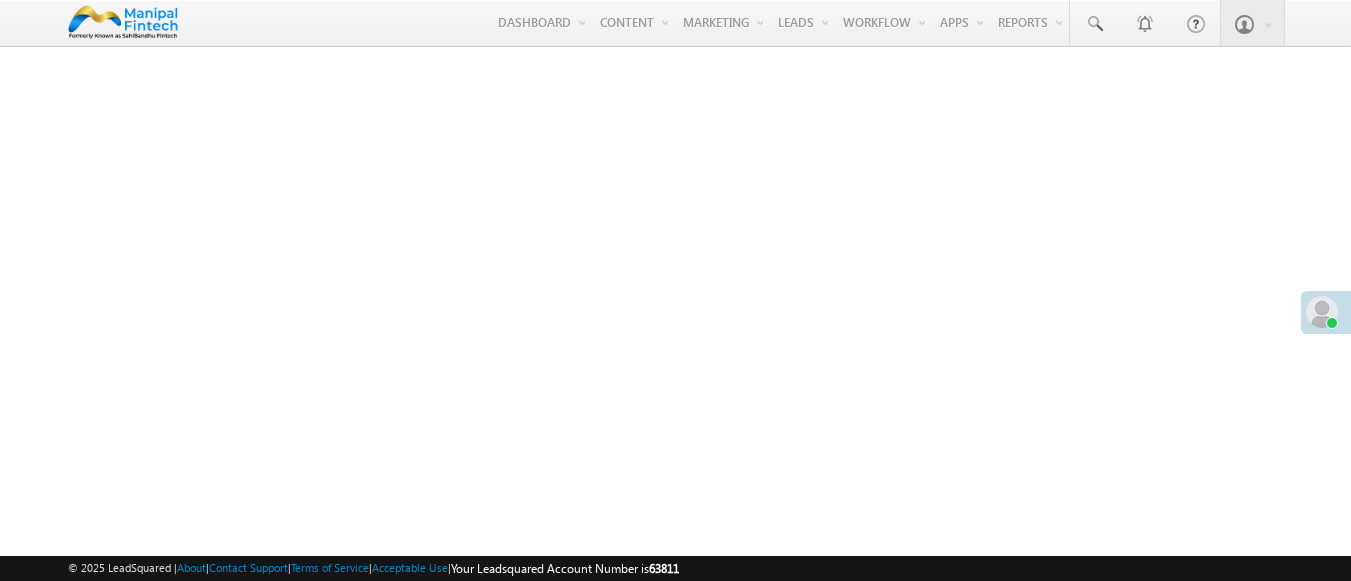 scroll, scrollTop: 0, scrollLeft: 0, axis: both 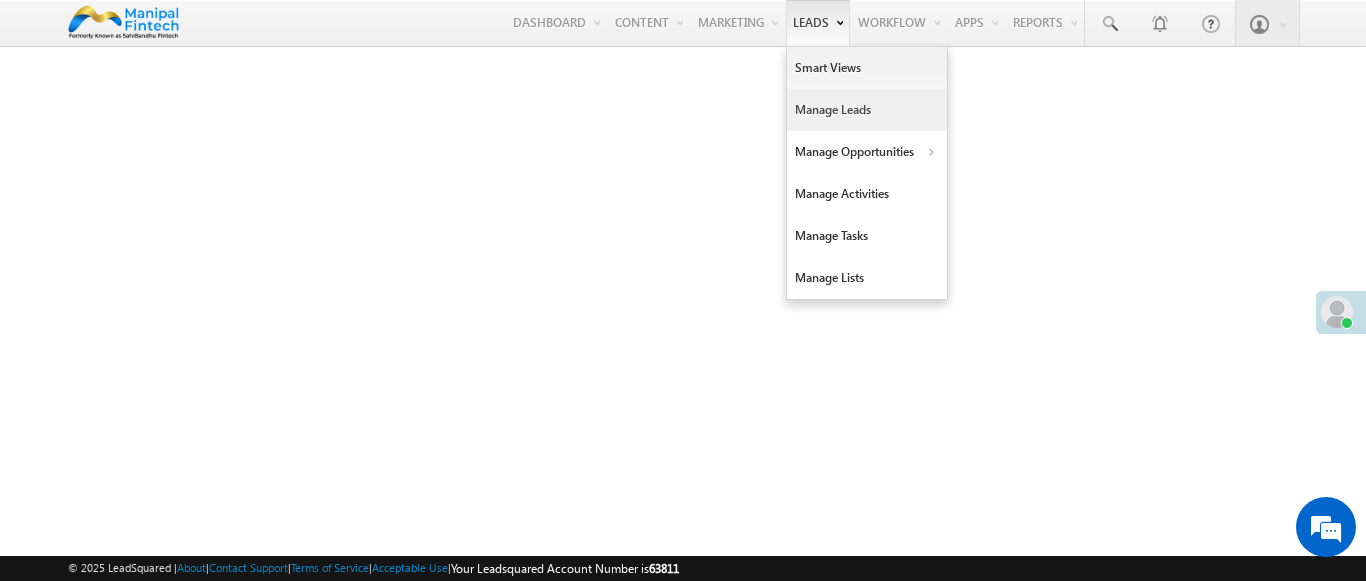 click on "Manage Leads" at bounding box center [867, 110] 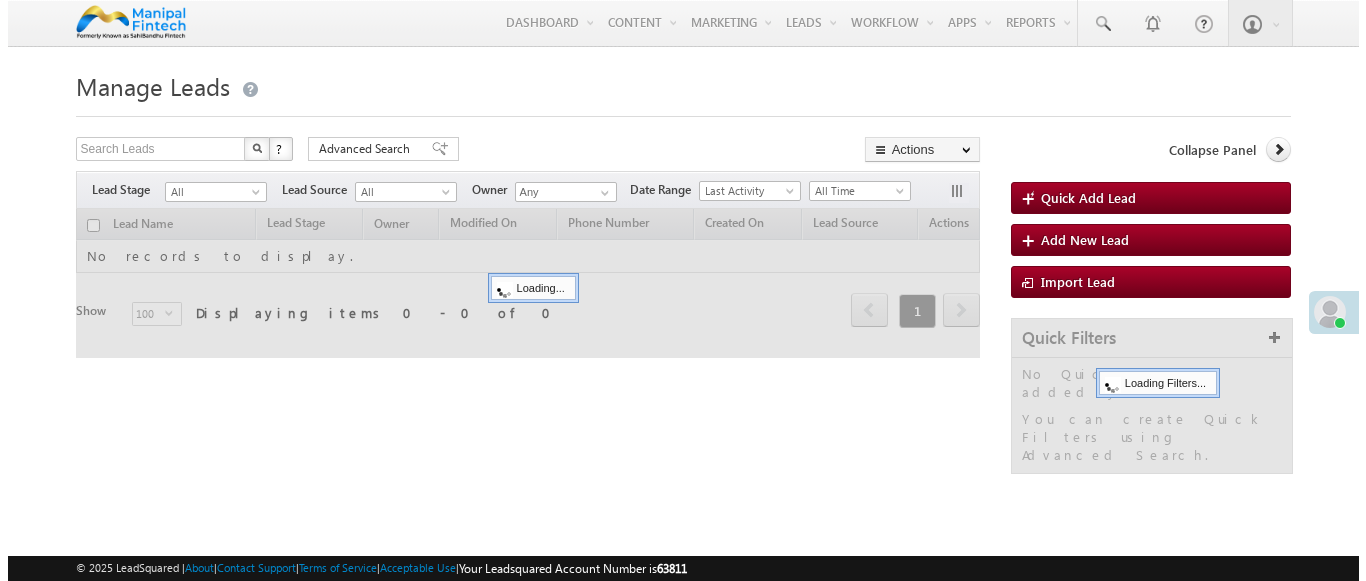 scroll, scrollTop: 0, scrollLeft: 0, axis: both 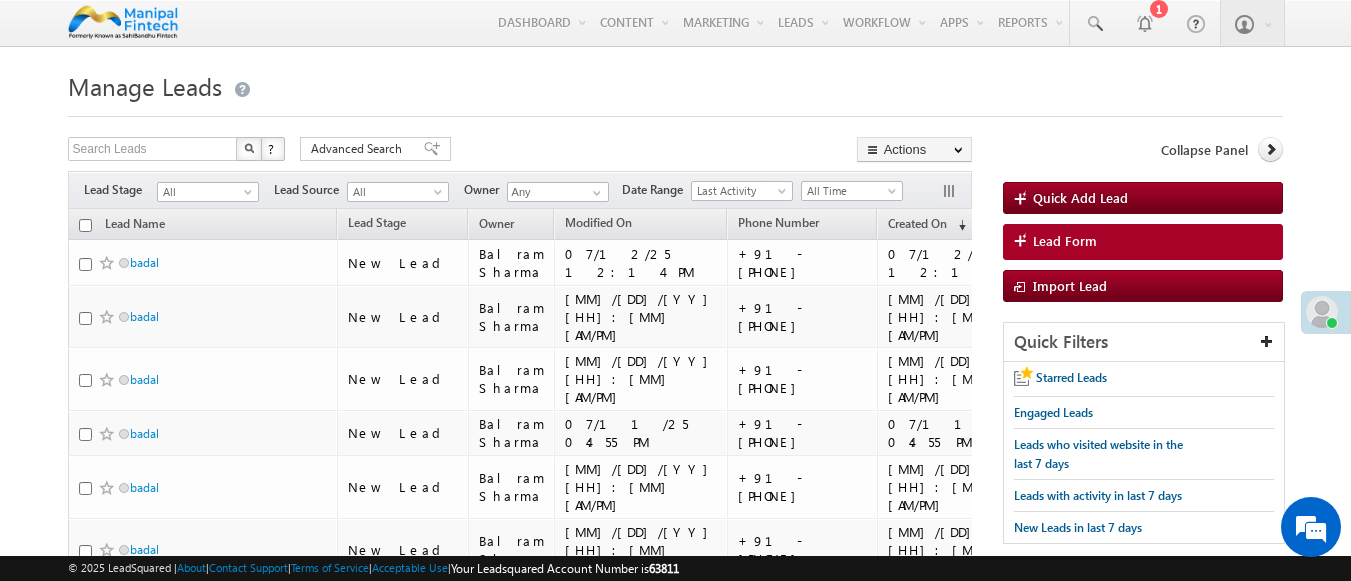 click on "Lead Form" at bounding box center [1065, 241] 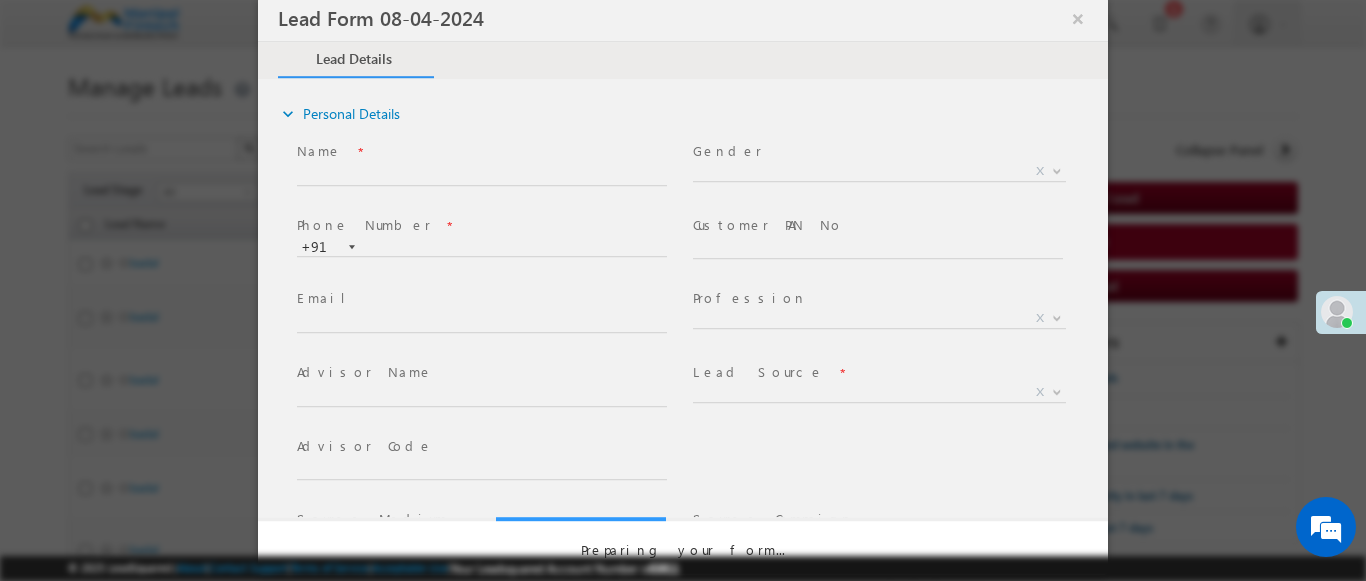 select on "Open" 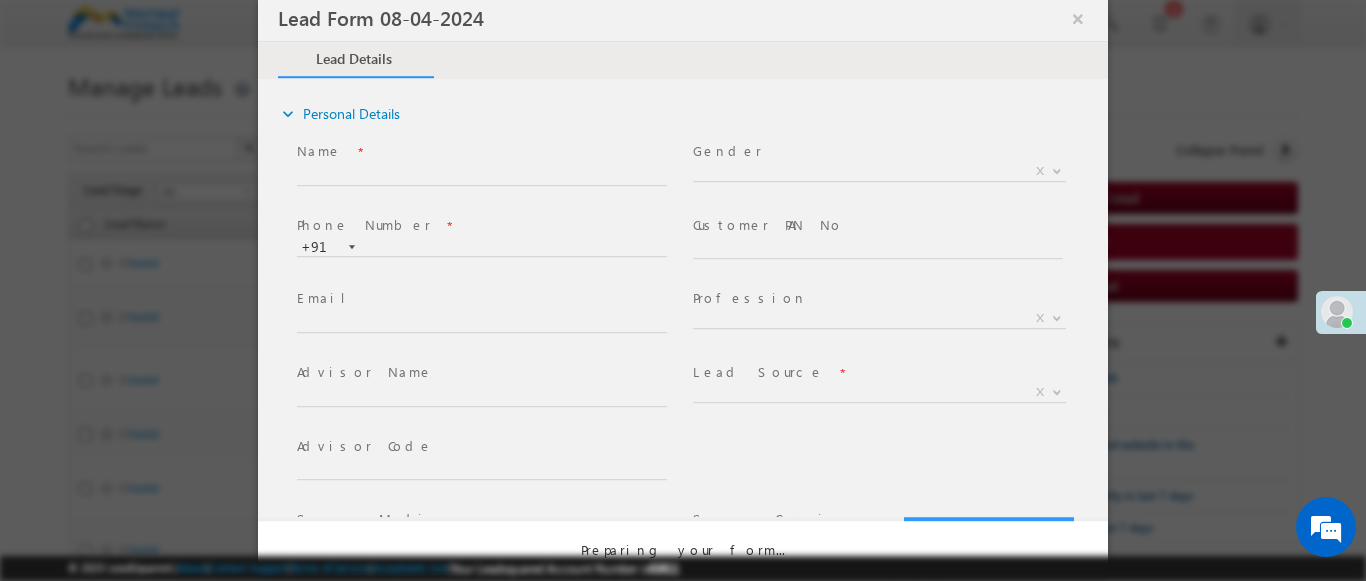scroll, scrollTop: 0, scrollLeft: 0, axis: both 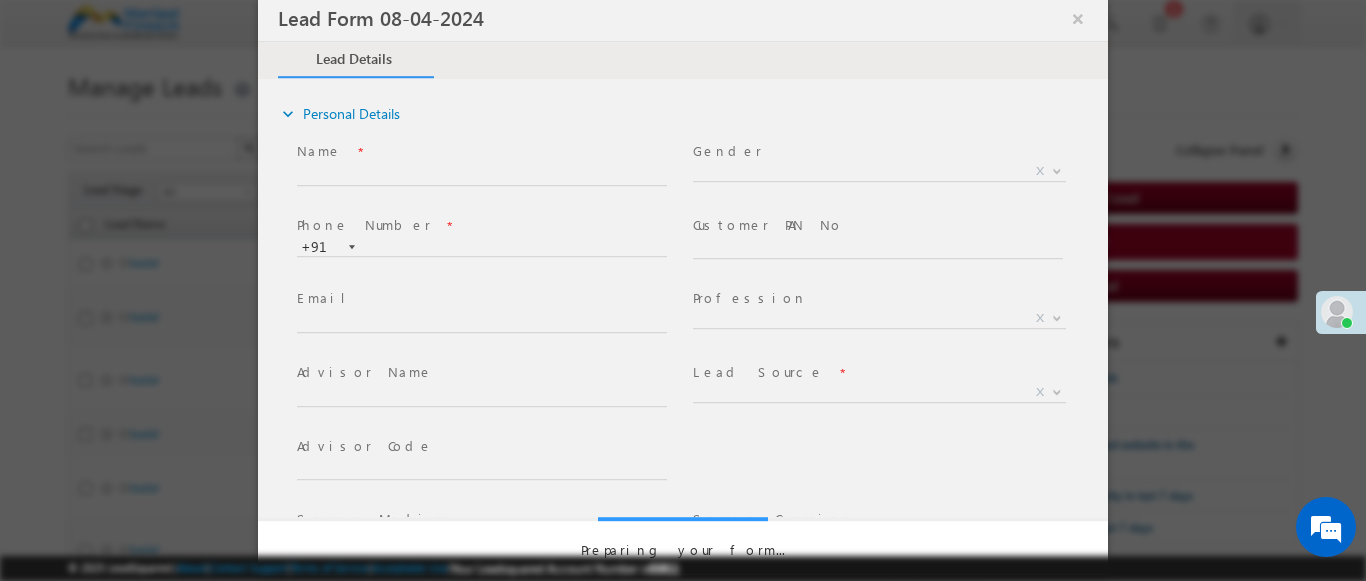 select on "Prospecting" 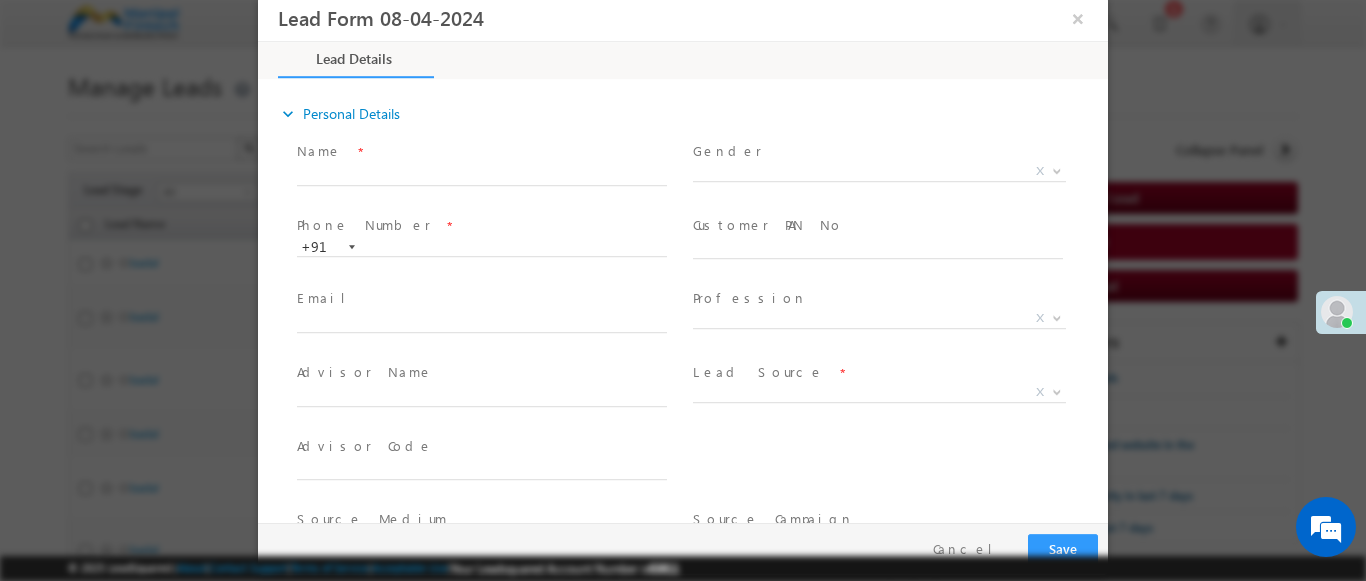 type on "07/13/25 7:10 PM" 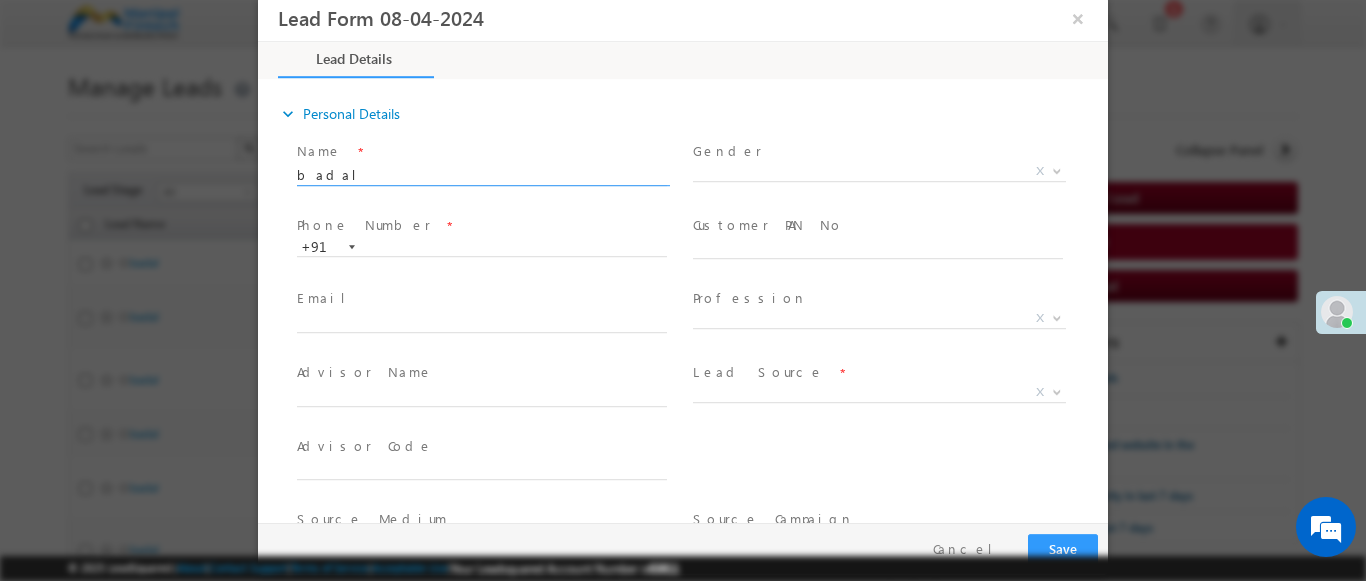 type on "badal" 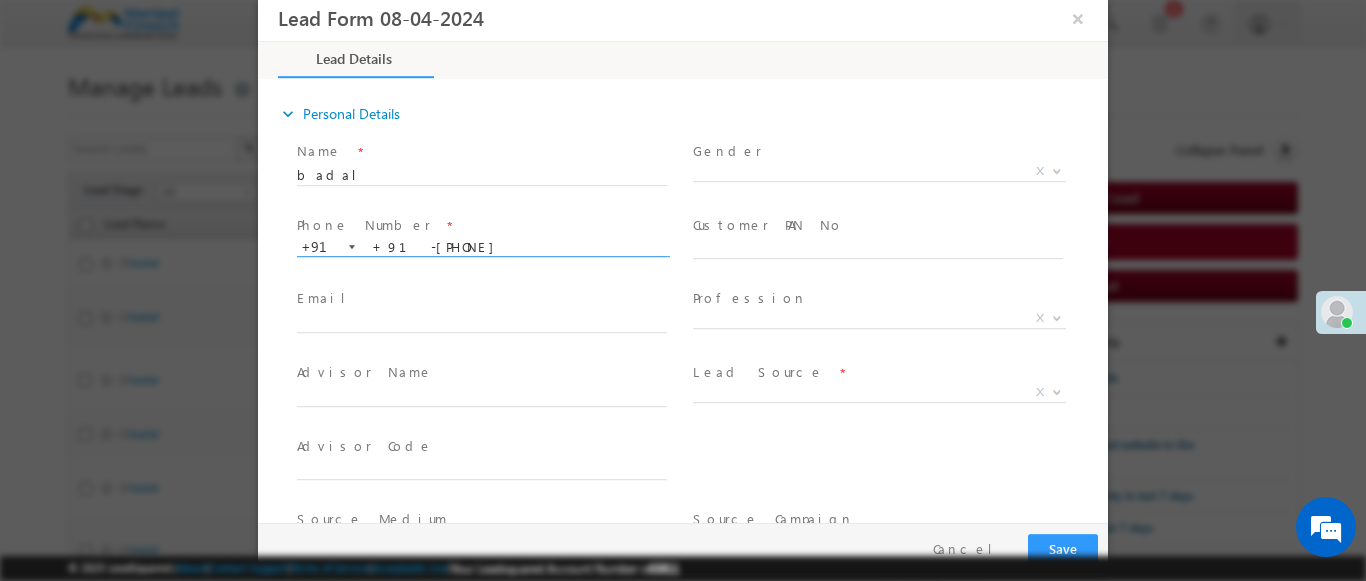 type on "[PHONE]" 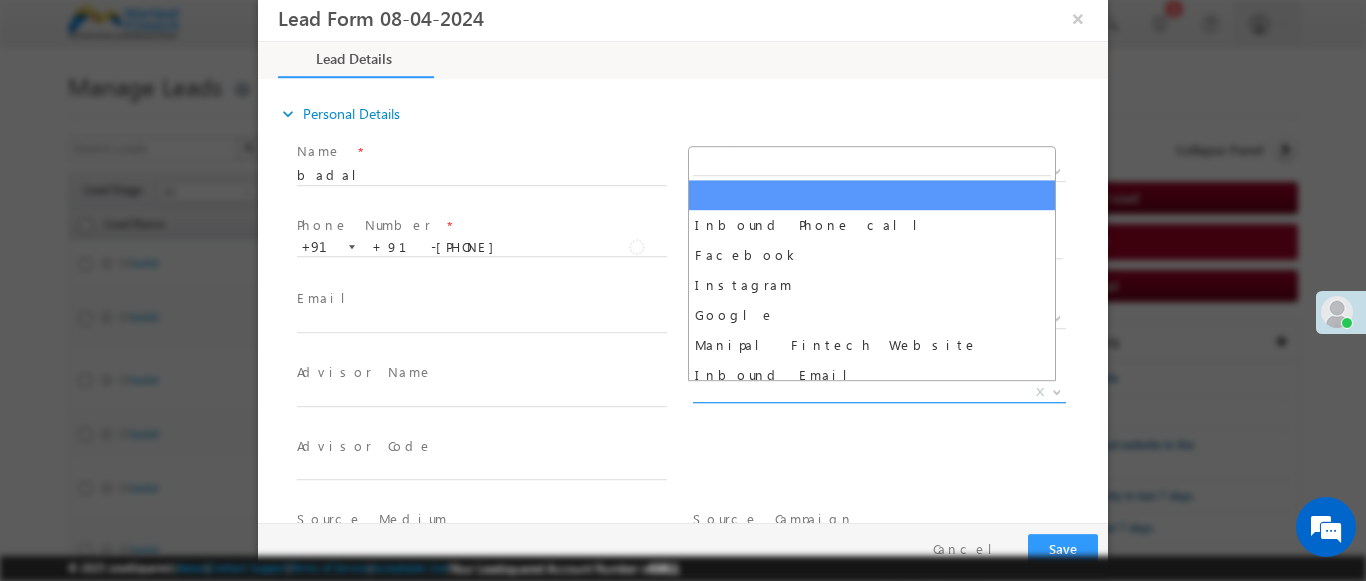 scroll, scrollTop: 1570, scrollLeft: 0, axis: vertical 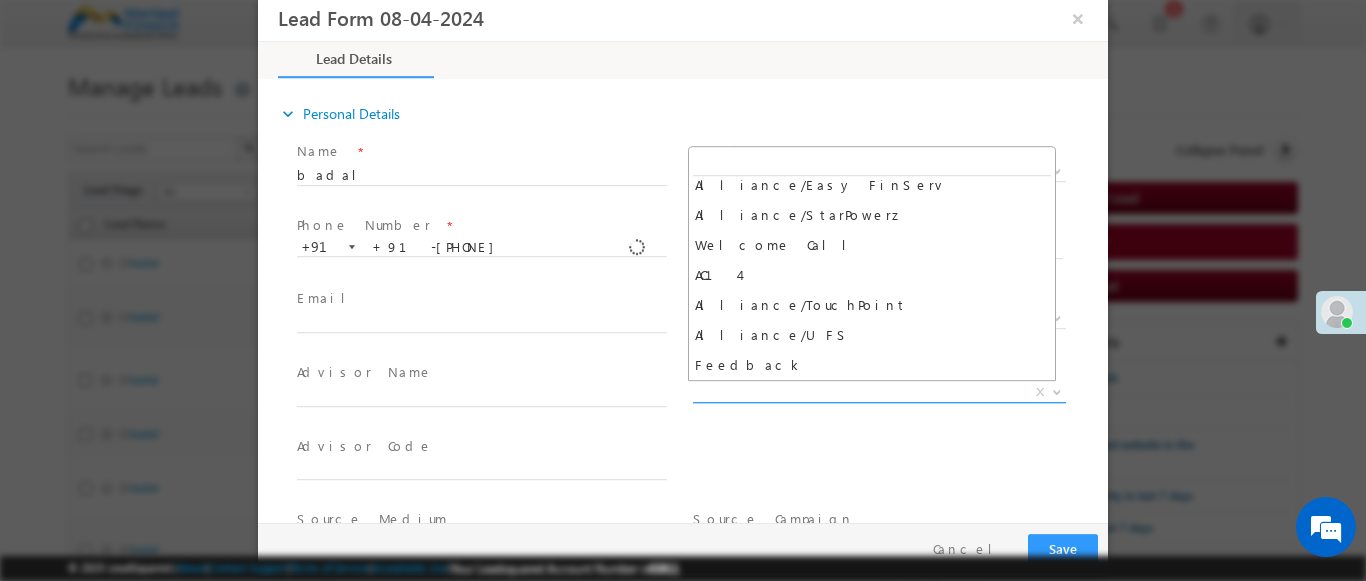select on "Feedback" 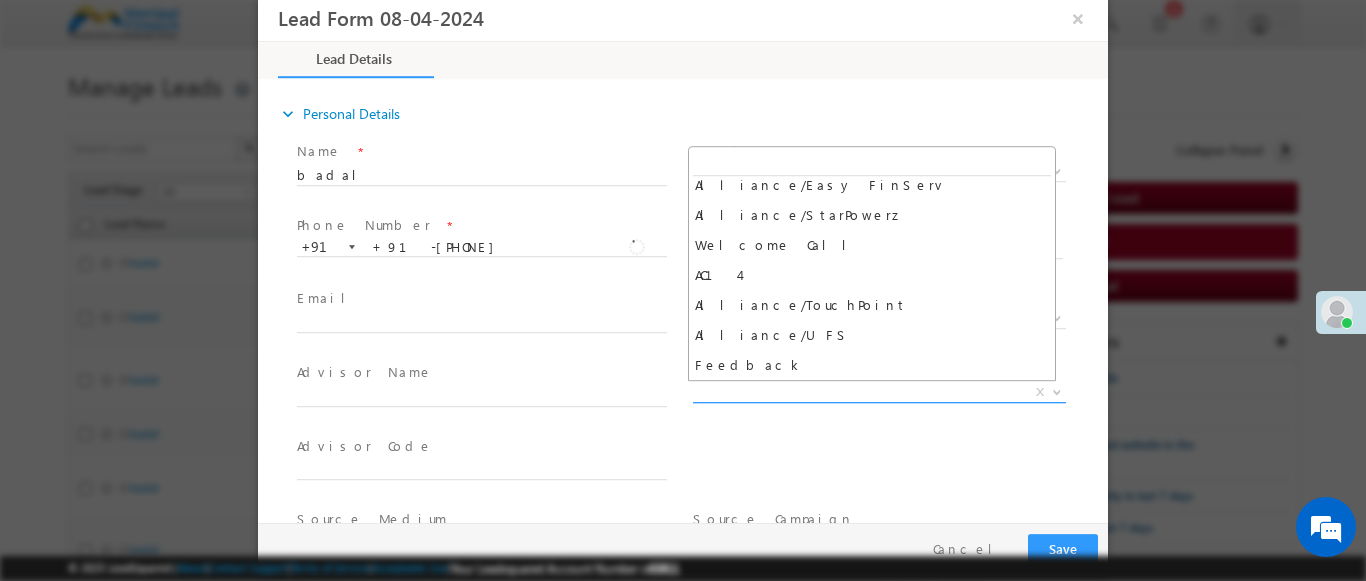 type on "badal- Feedback" 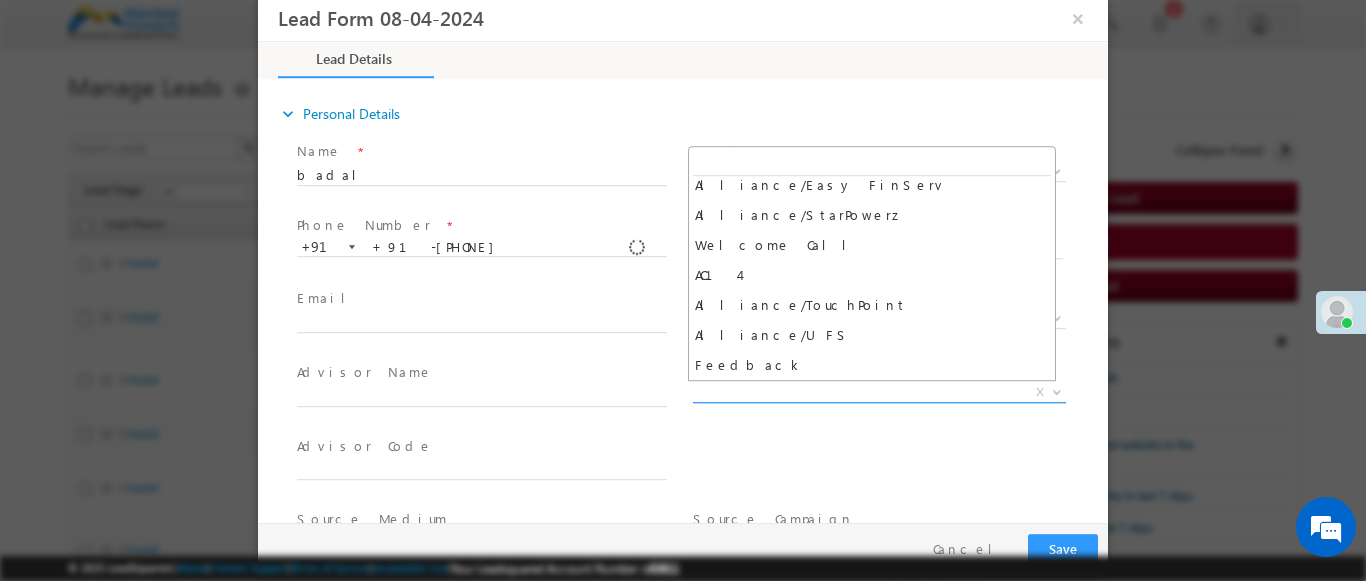 scroll, scrollTop: 315, scrollLeft: 0, axis: vertical 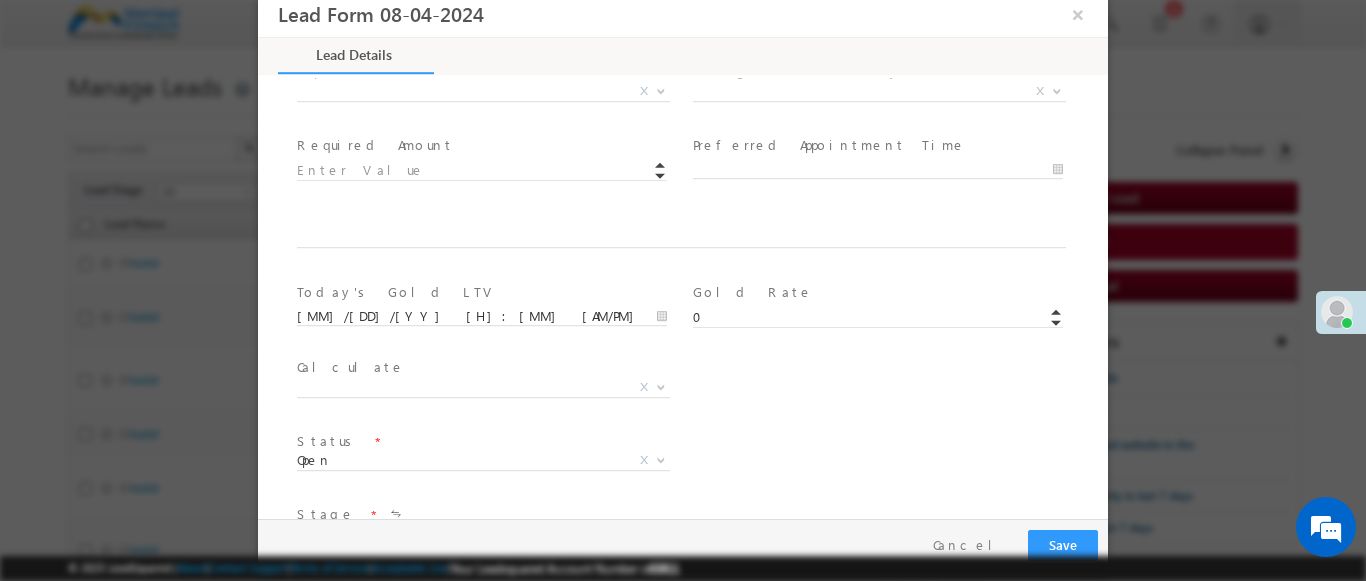 type on "600002" 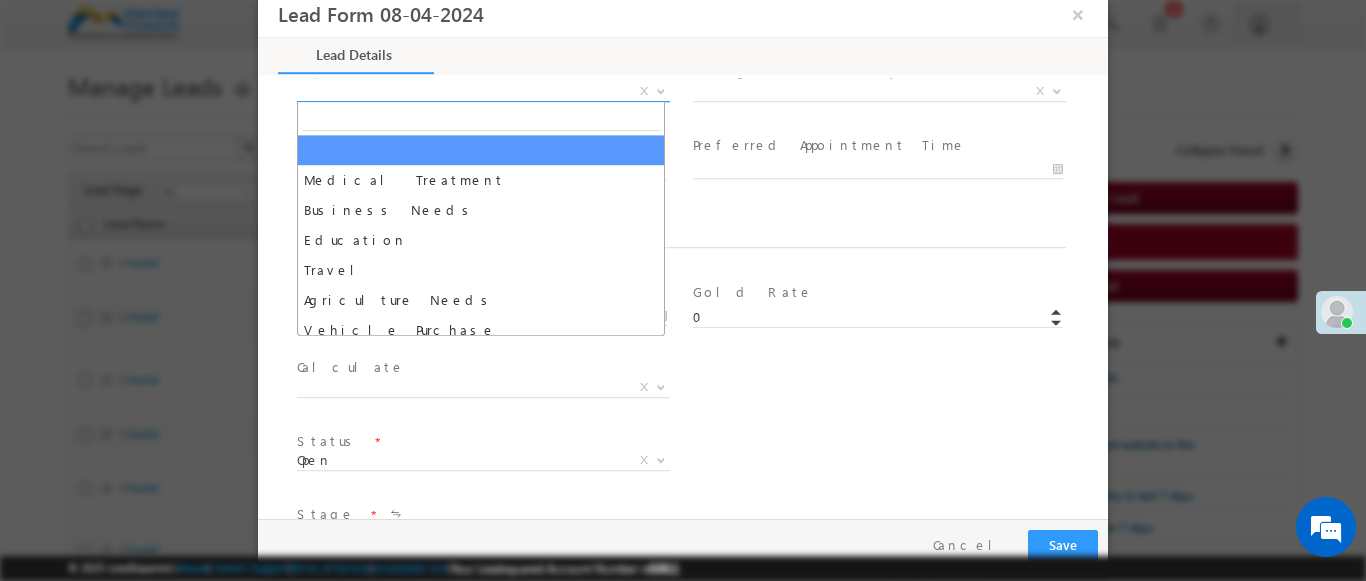 select on "Medical Treatment" 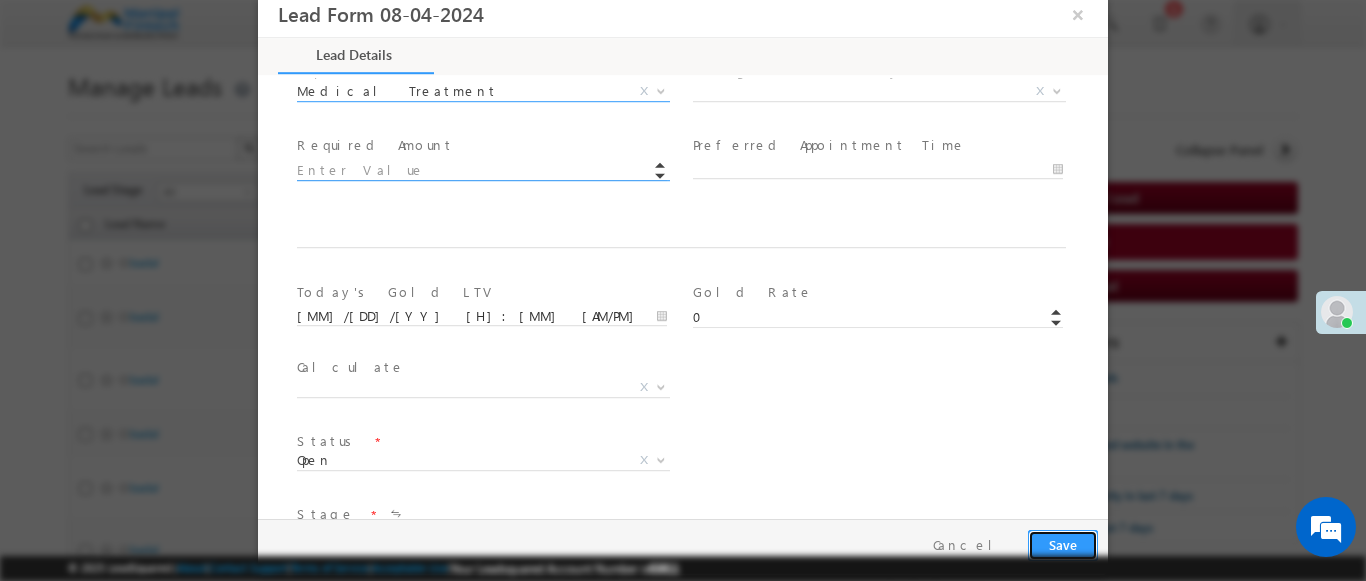 click on "Save" at bounding box center (1063, 545) 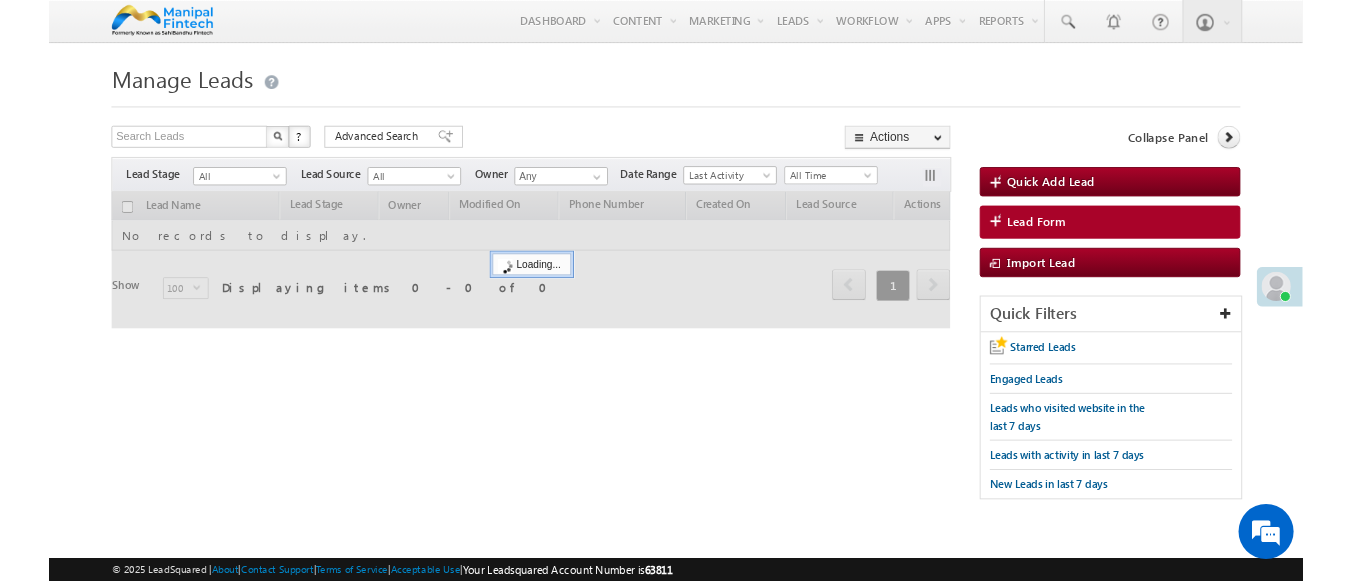 scroll, scrollTop: 0, scrollLeft: 0, axis: both 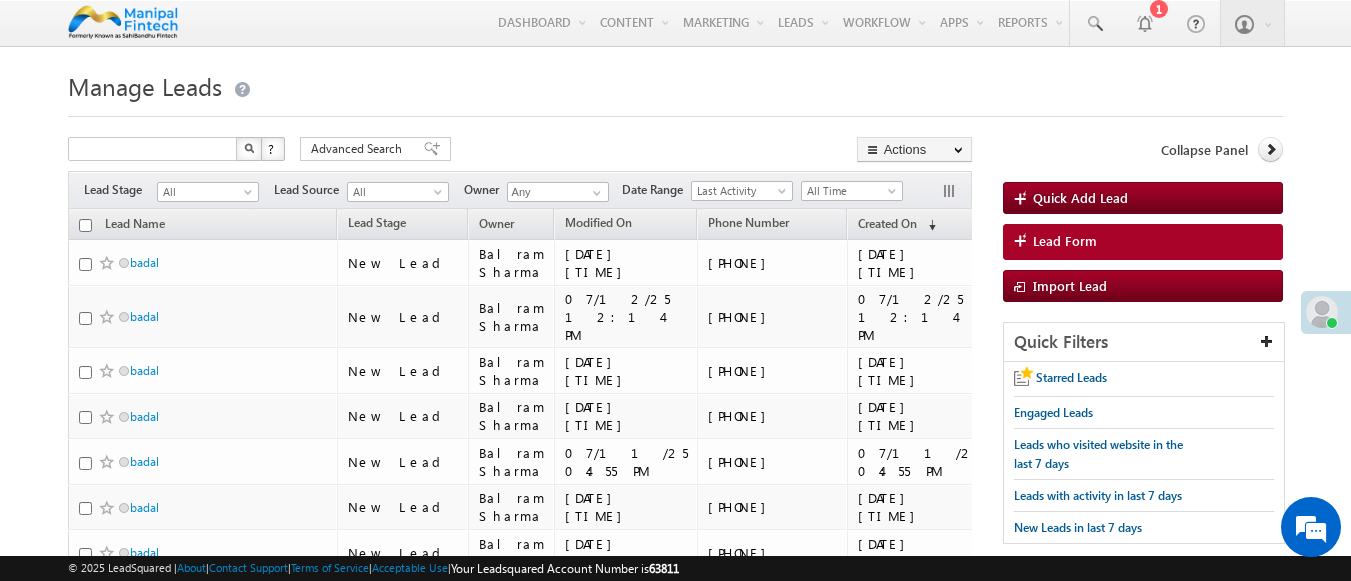 type on "Search Leads" 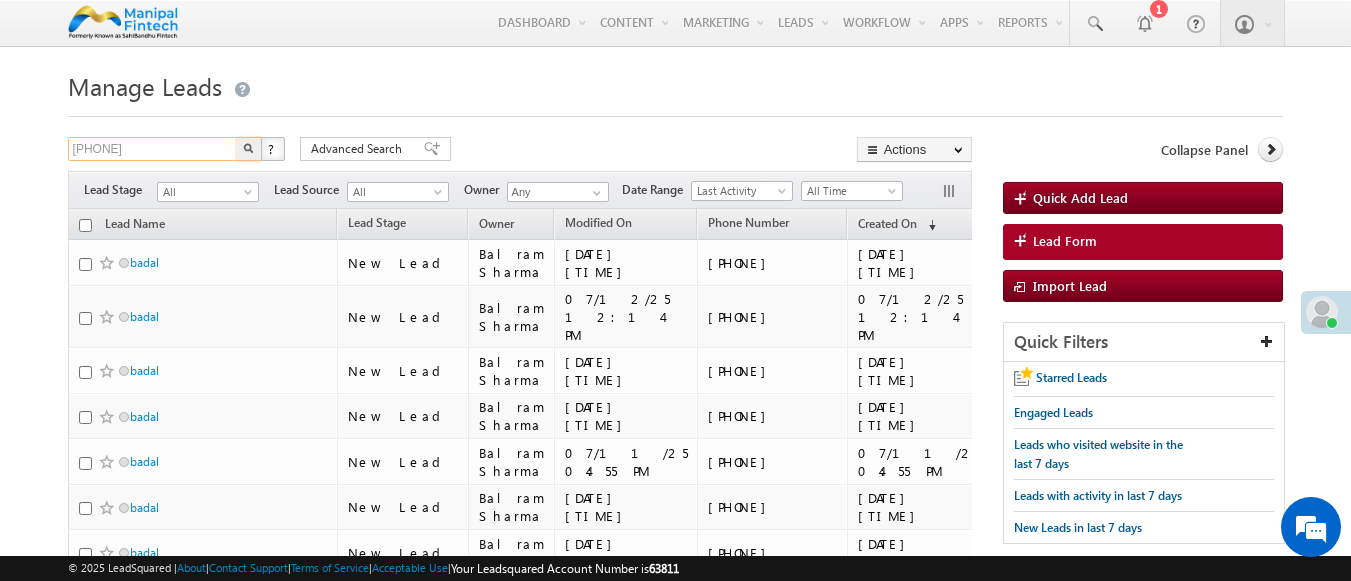 type on "+91-[PHONE]" 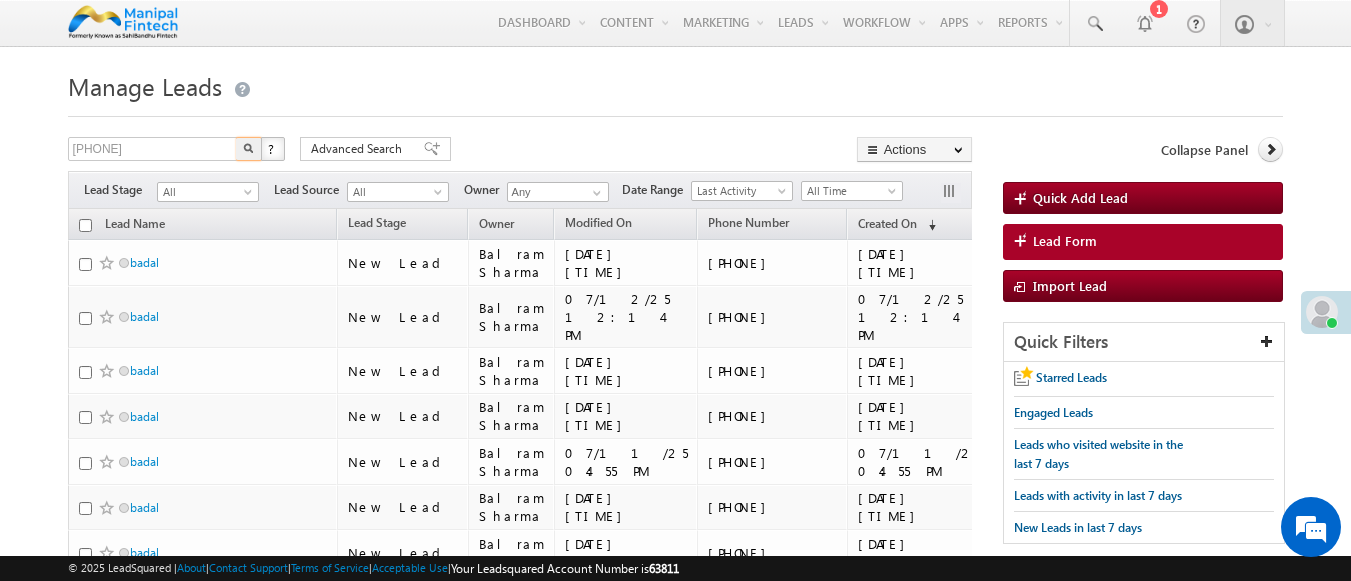 click at bounding box center [248, 148] 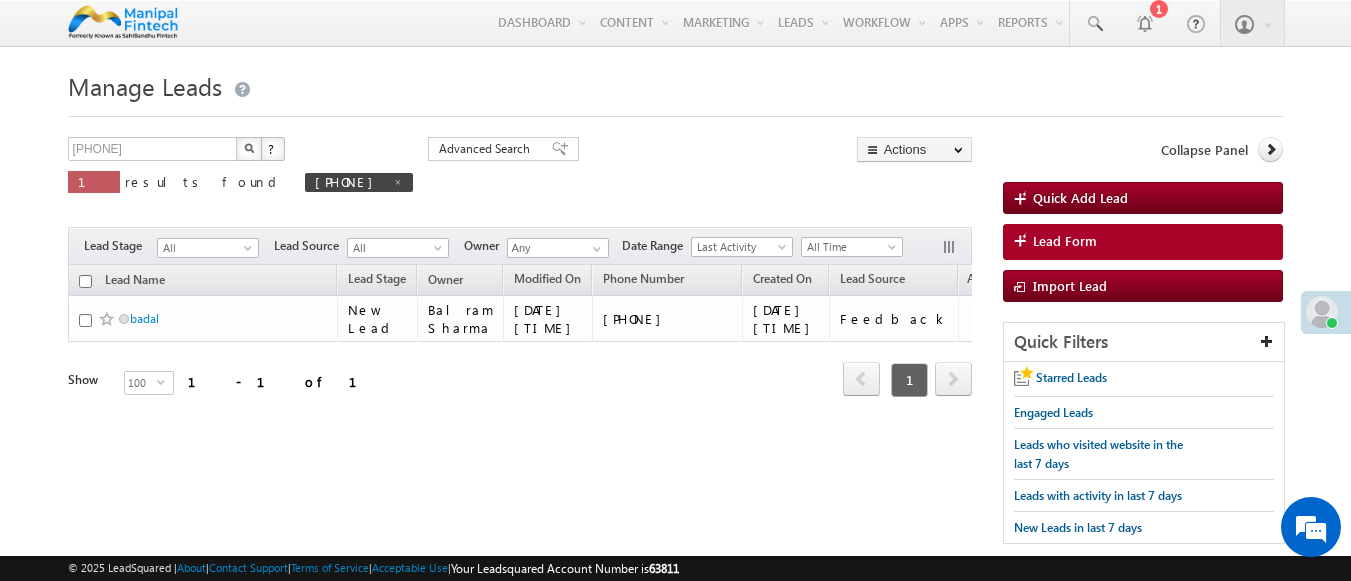 scroll, scrollTop: 0, scrollLeft: 0, axis: both 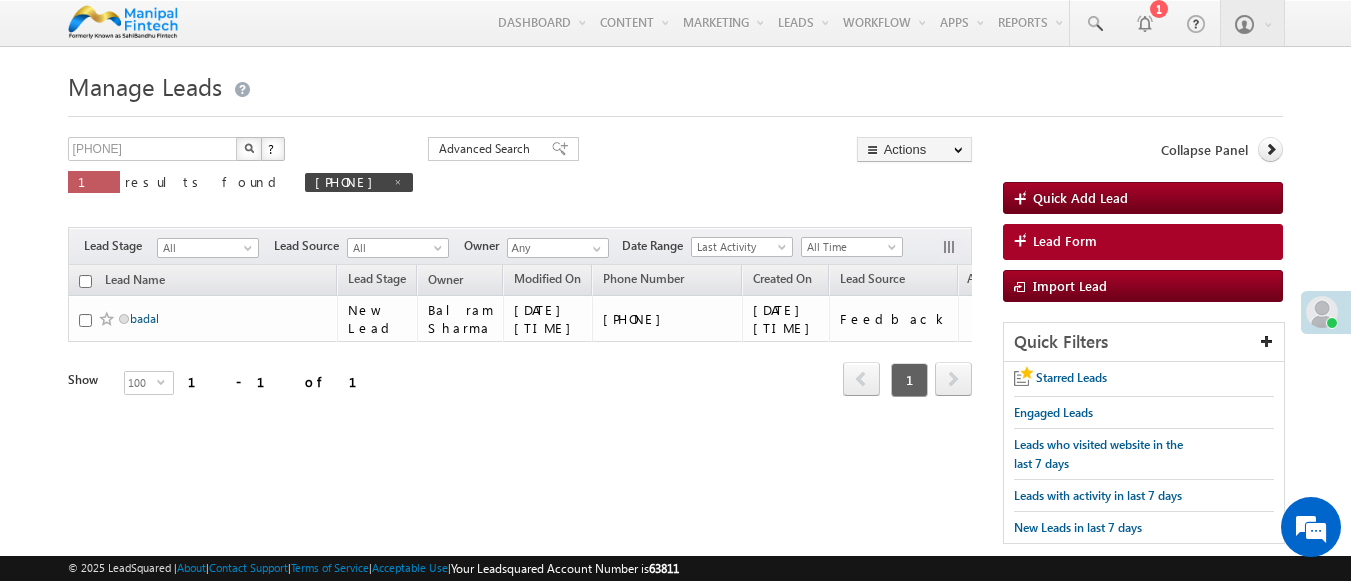 click on "badal" at bounding box center [144, 318] 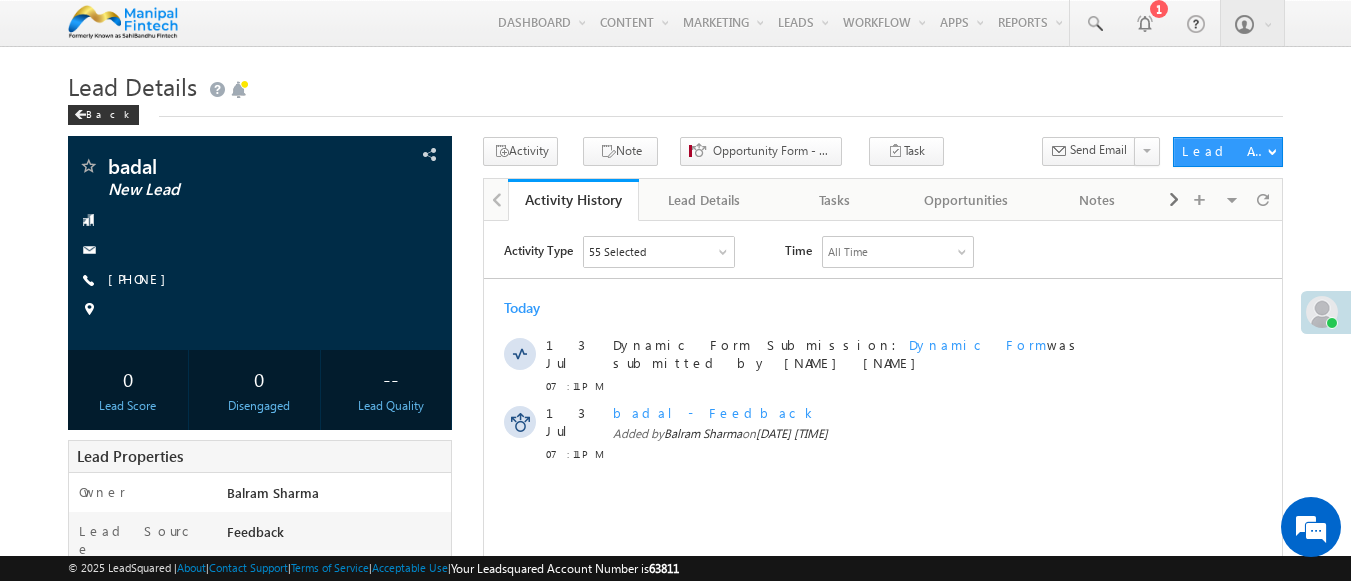 scroll, scrollTop: 0, scrollLeft: 0, axis: both 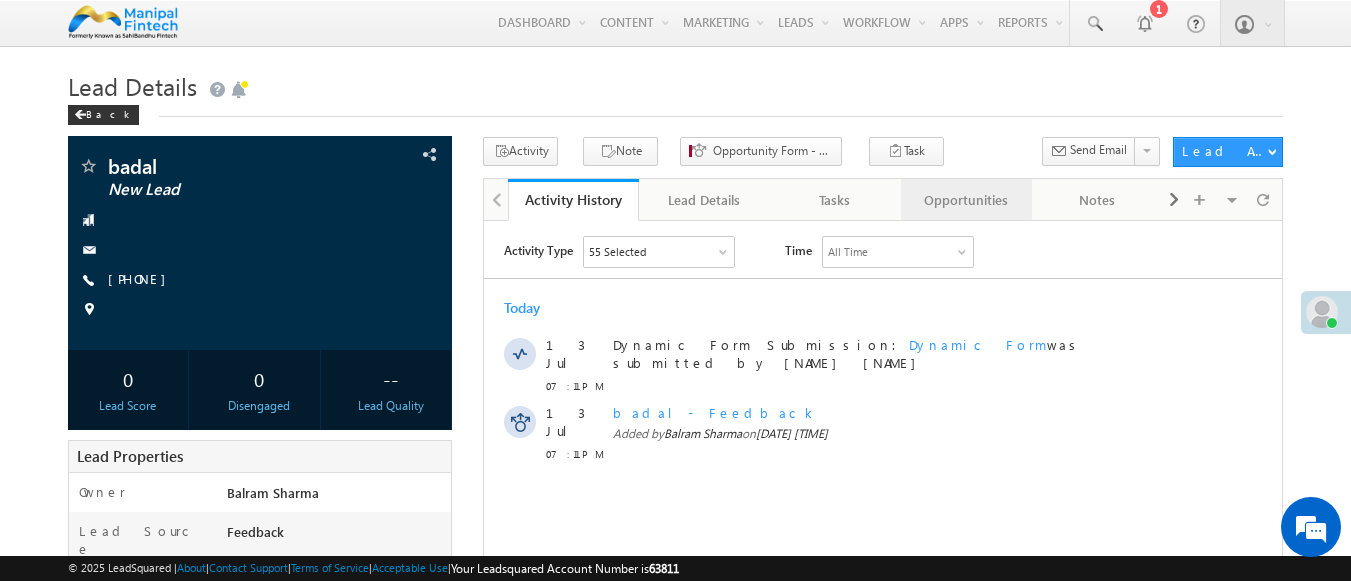 click on "Opportunities" at bounding box center [965, 200] 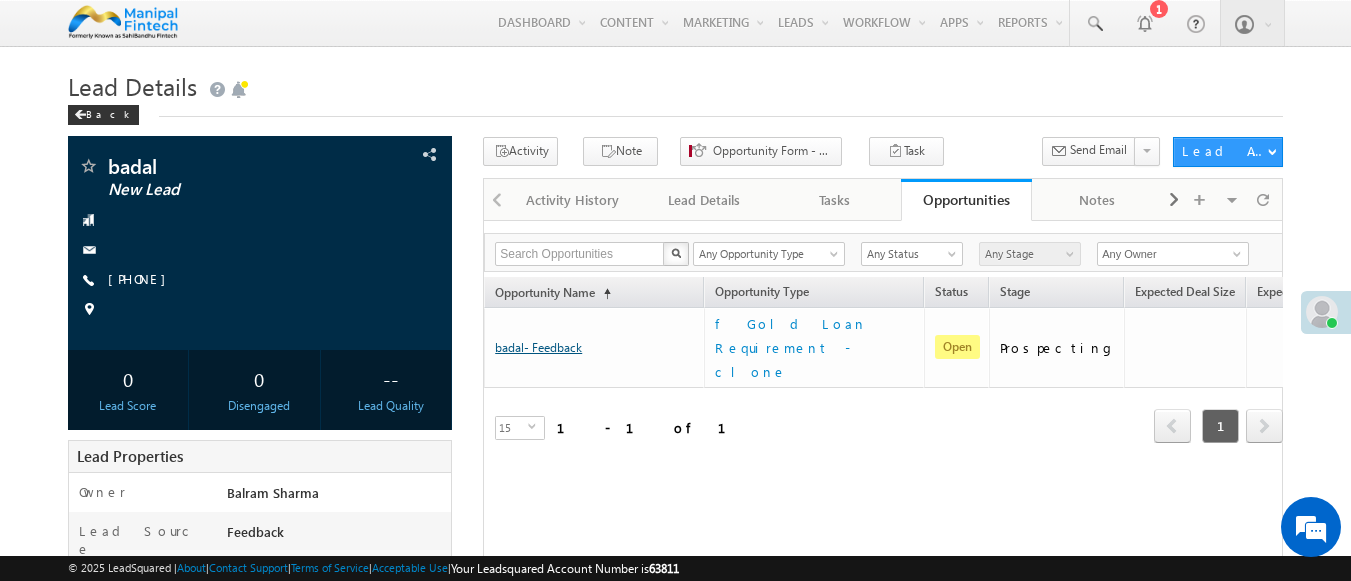 click on "badal- Feedback" at bounding box center [538, 347] 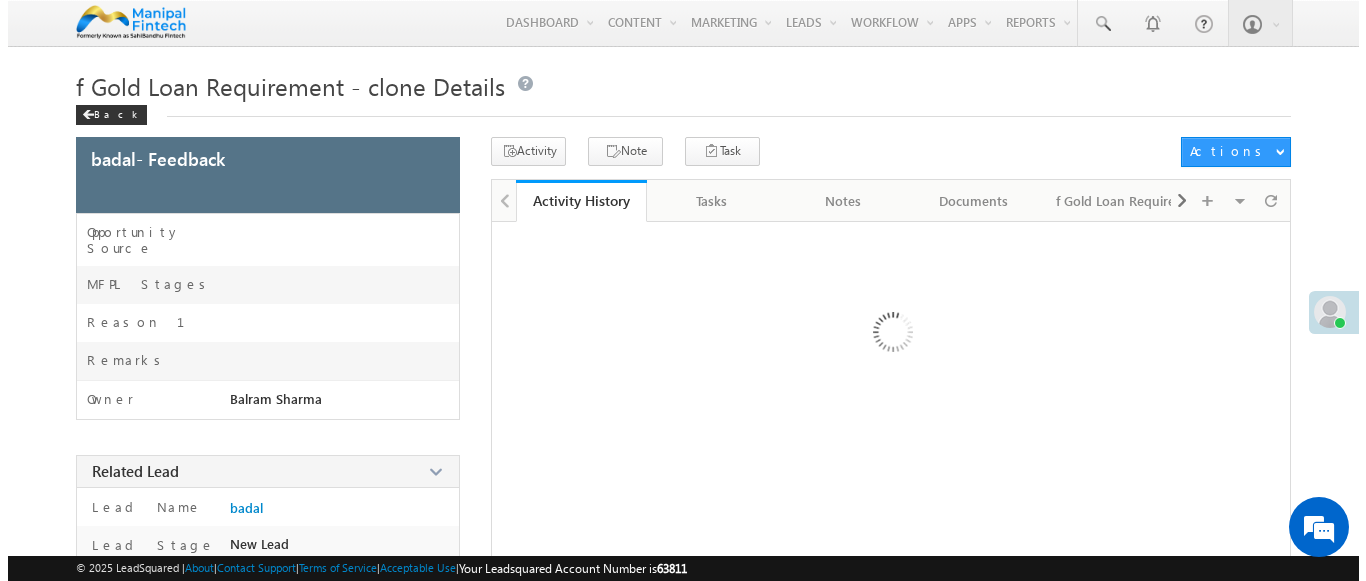 scroll, scrollTop: 0, scrollLeft: 0, axis: both 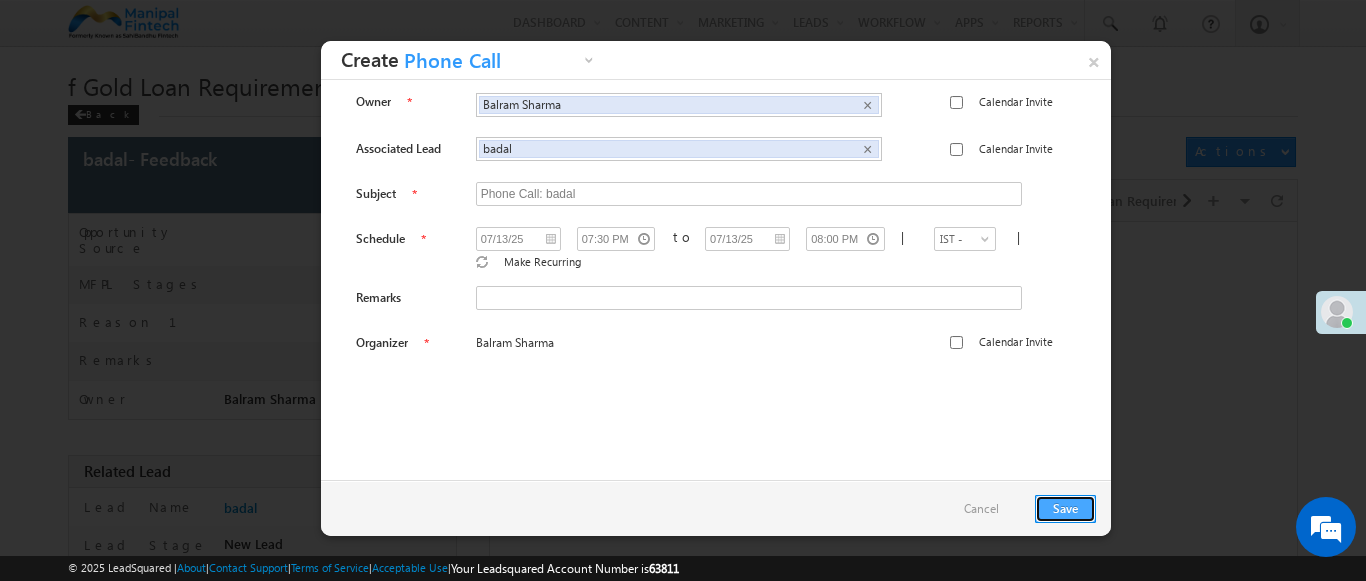 click on "Save" at bounding box center (1065, 509) 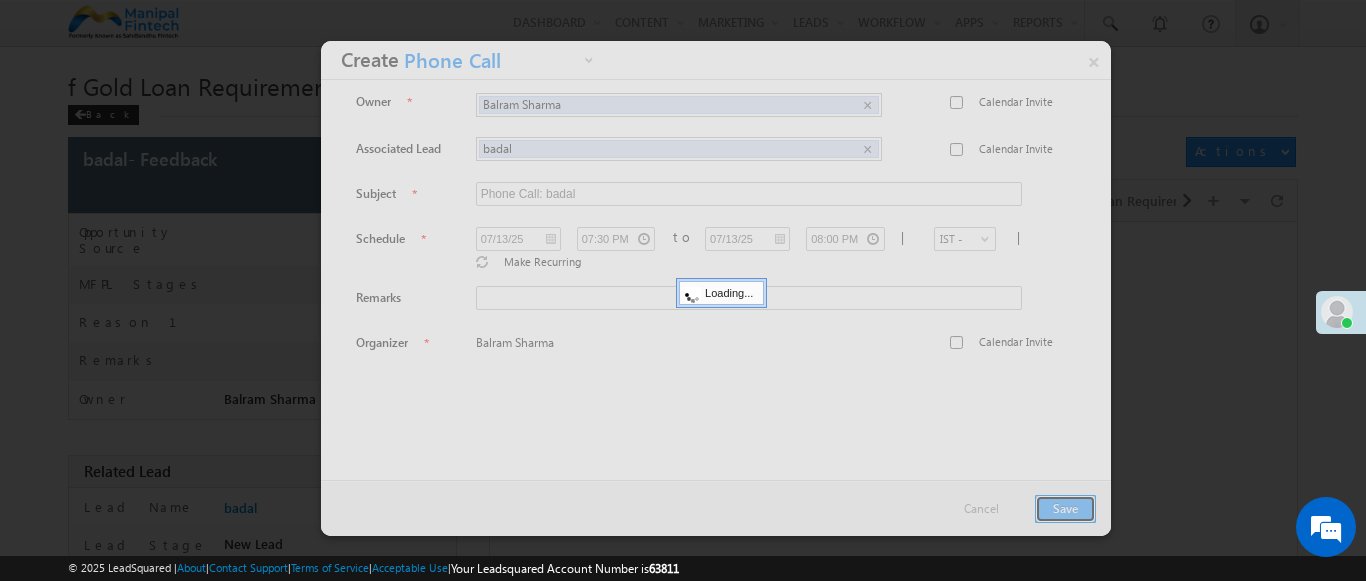 scroll, scrollTop: 1, scrollLeft: 0, axis: vertical 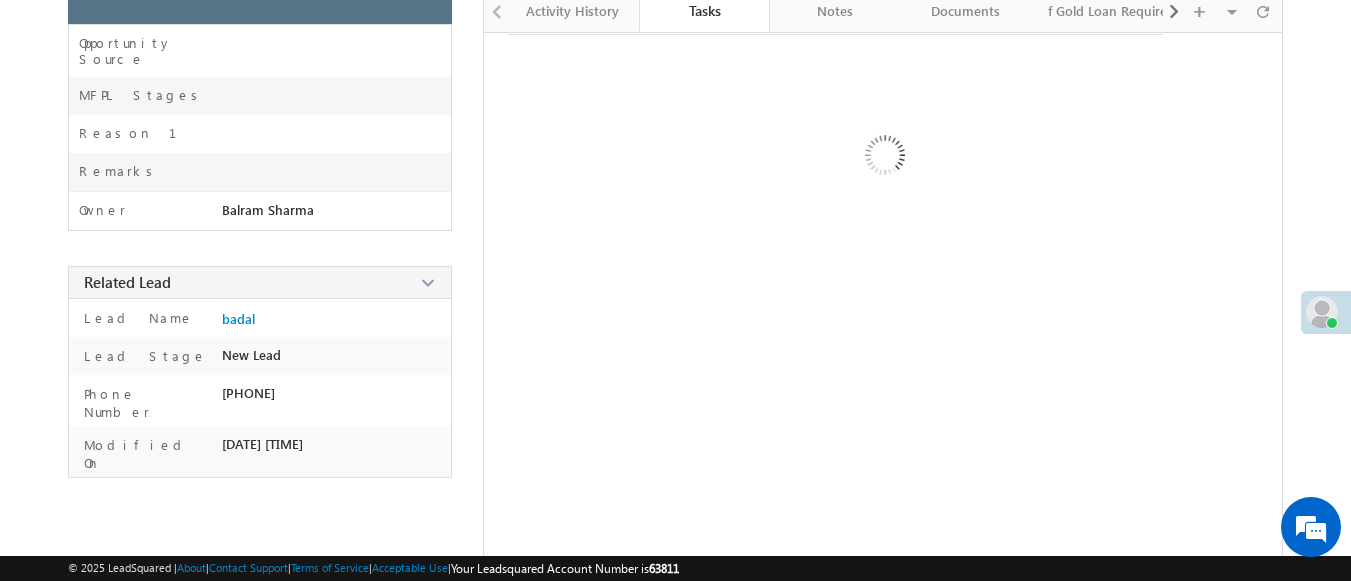 click on "Tasks" at bounding box center [704, 10] 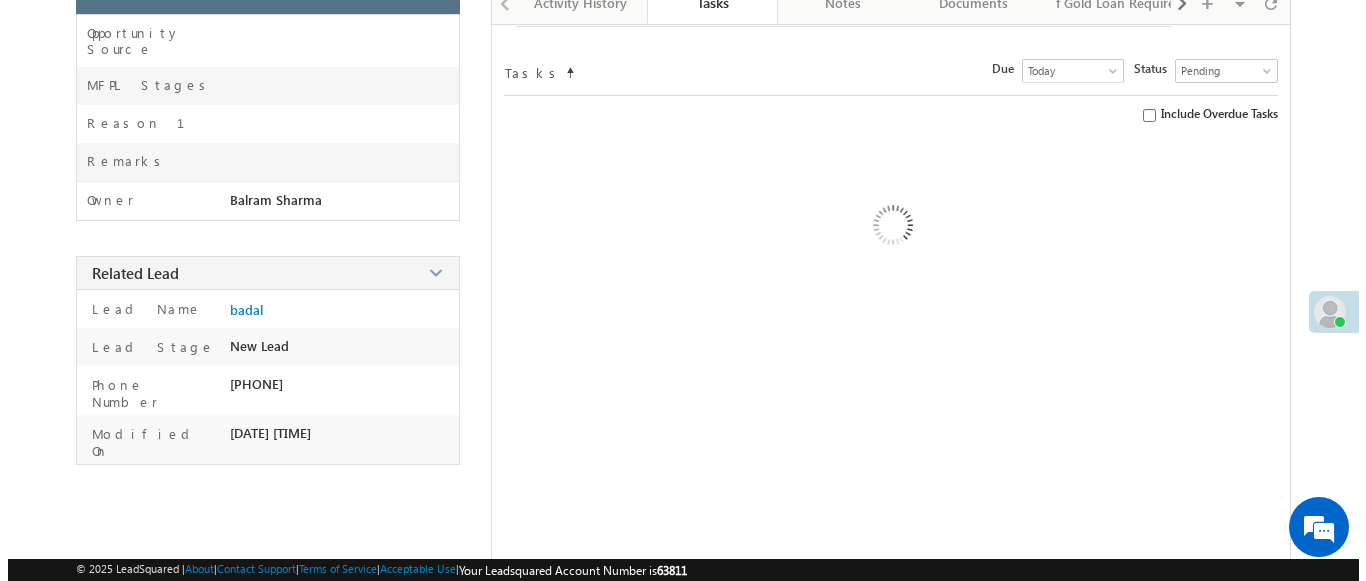 scroll, scrollTop: 234, scrollLeft: 0, axis: vertical 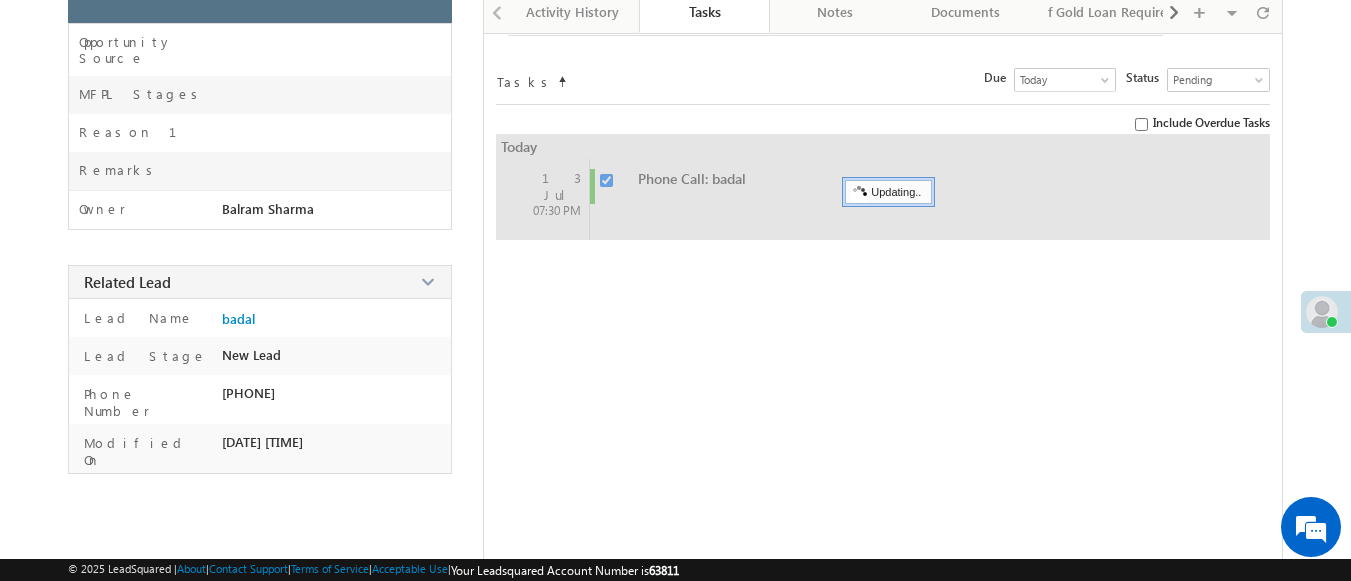 checkbox on "false" 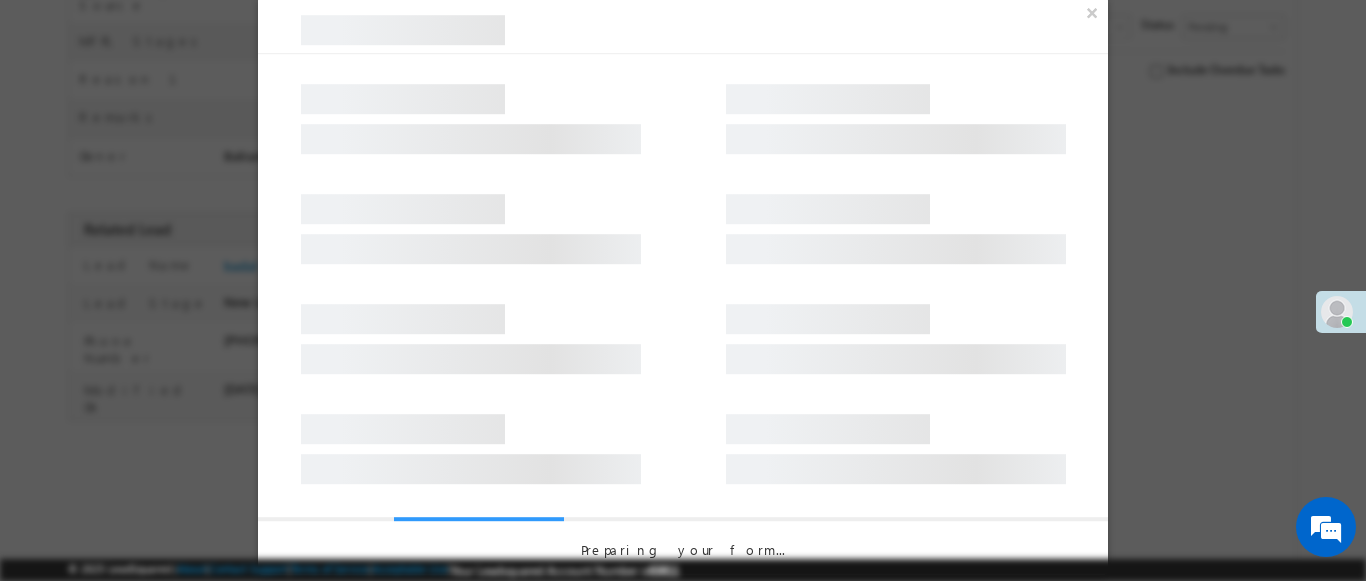 scroll, scrollTop: 181, scrollLeft: 0, axis: vertical 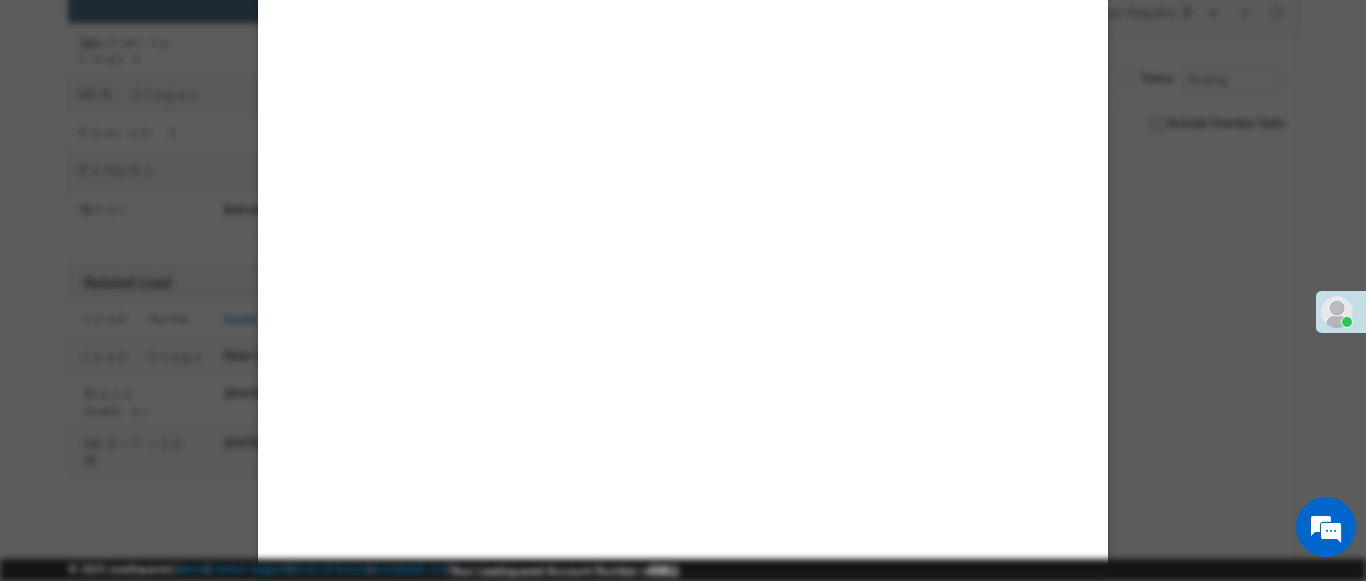 select on "Feedback" 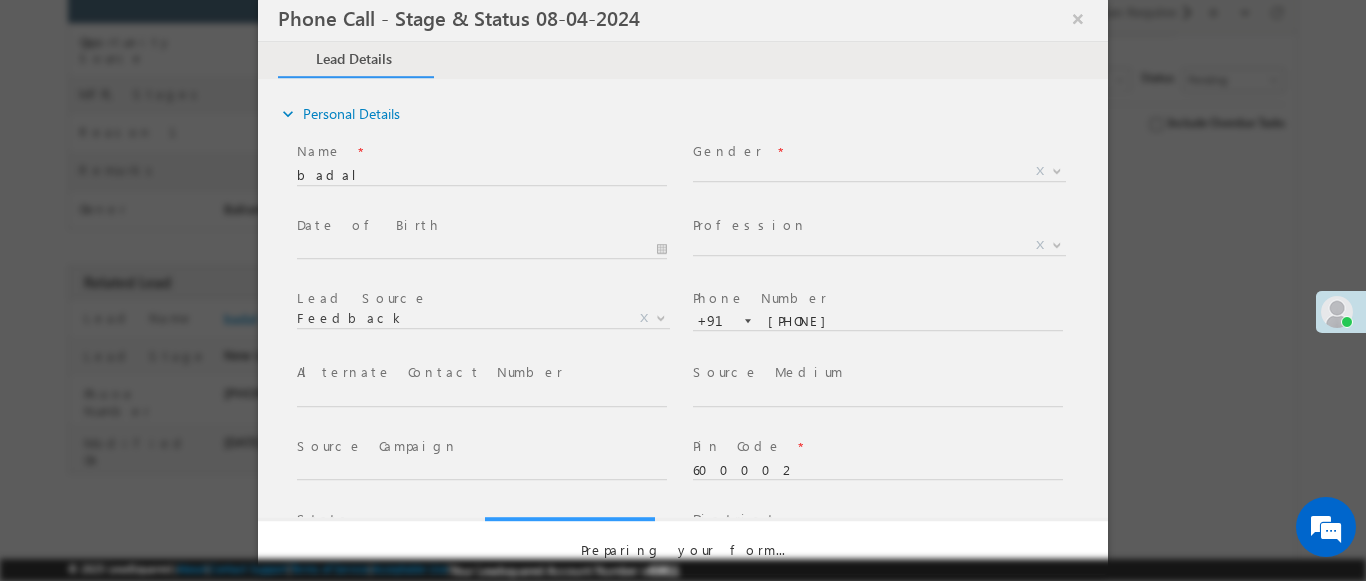 select on "Open" 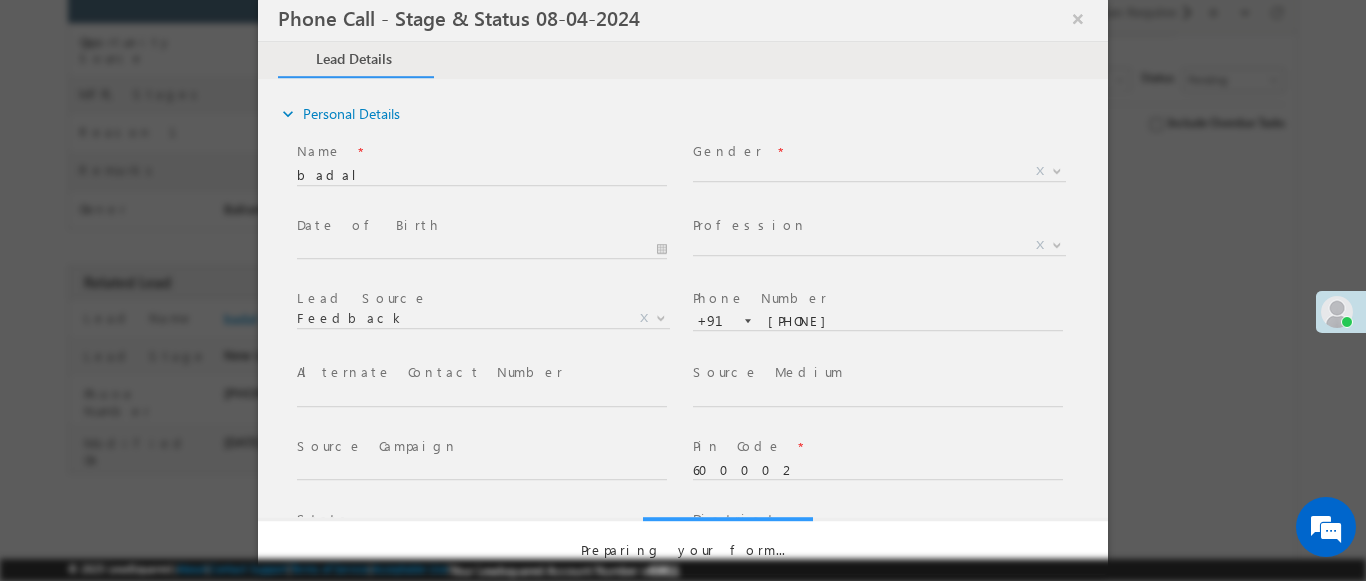 scroll, scrollTop: 0, scrollLeft: 0, axis: both 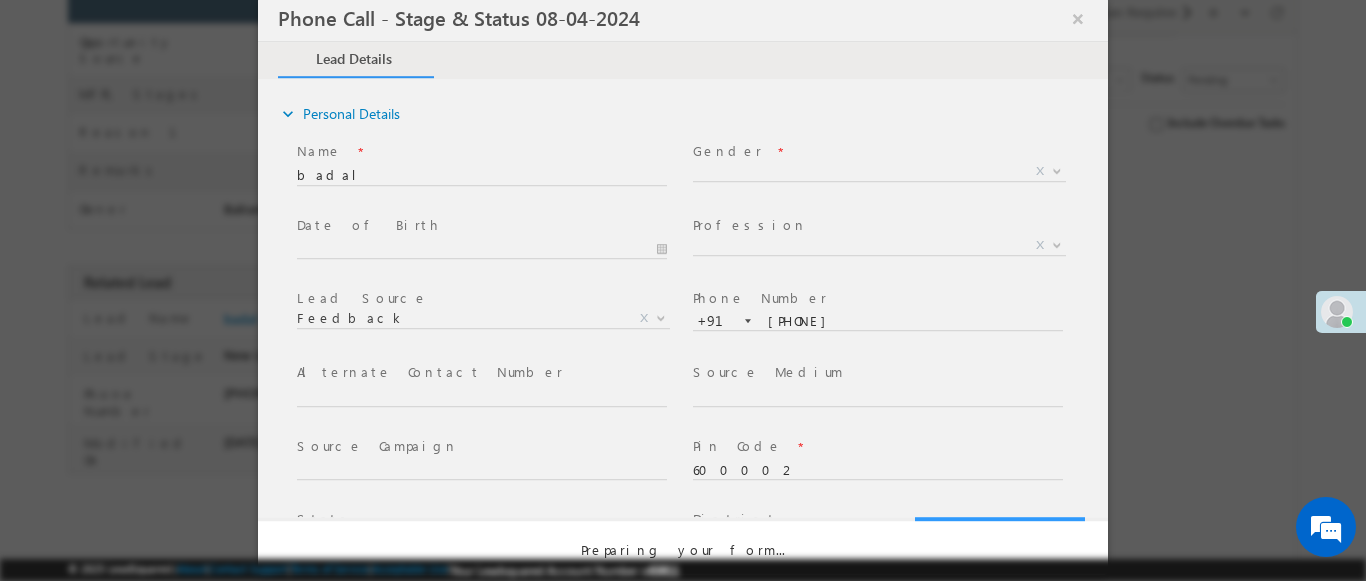 select on "Fresh Lead" 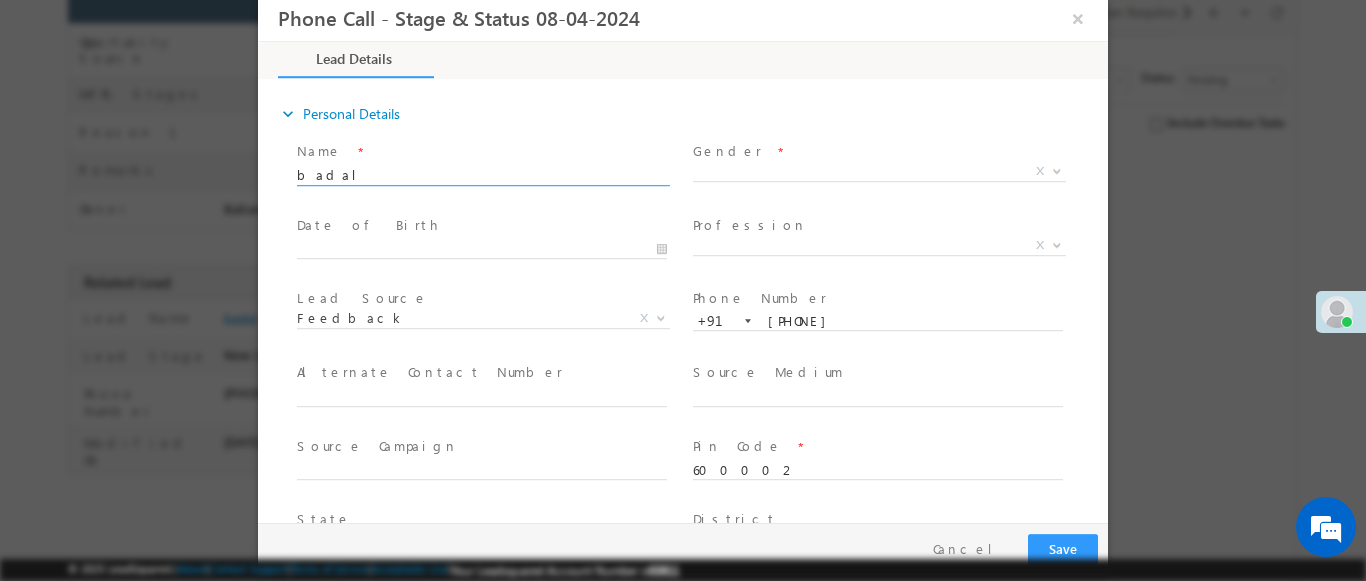 type on "07/13/25 7:11 PM" 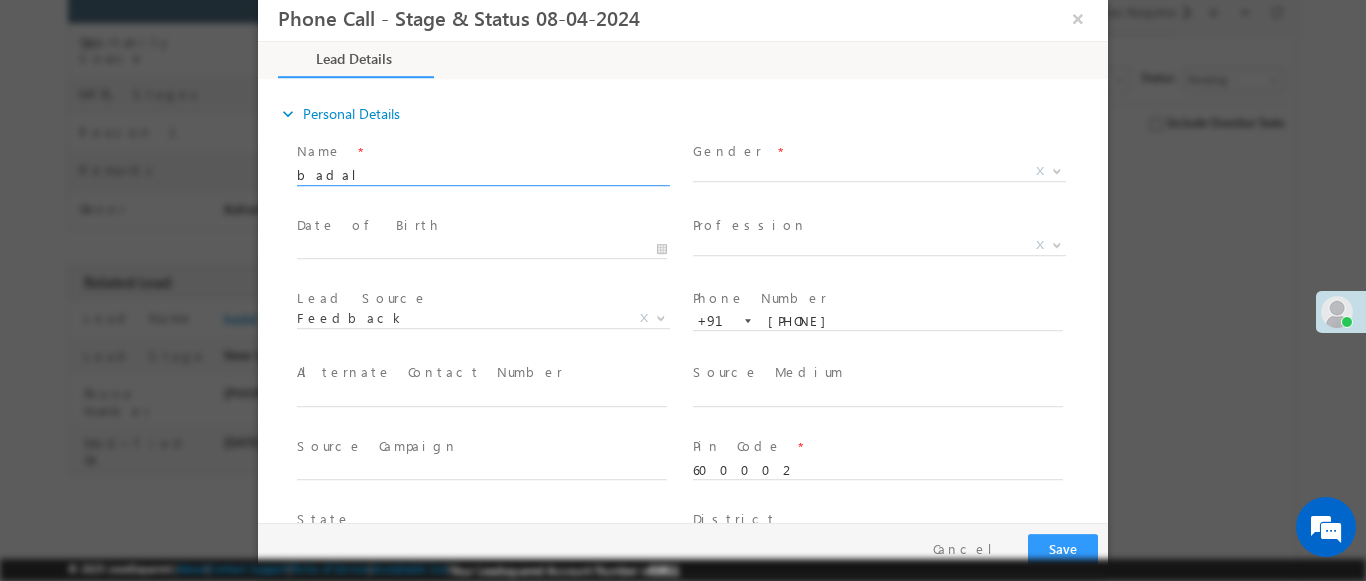 scroll, scrollTop: 0, scrollLeft: 0, axis: both 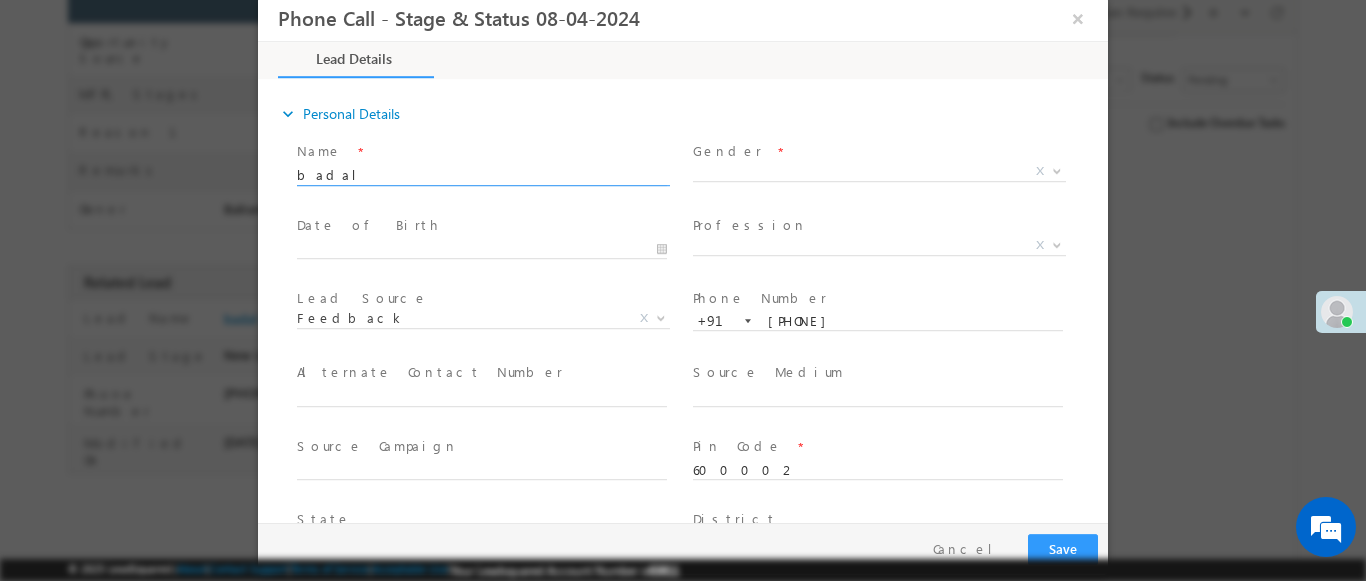 click at bounding box center [1057, 170] 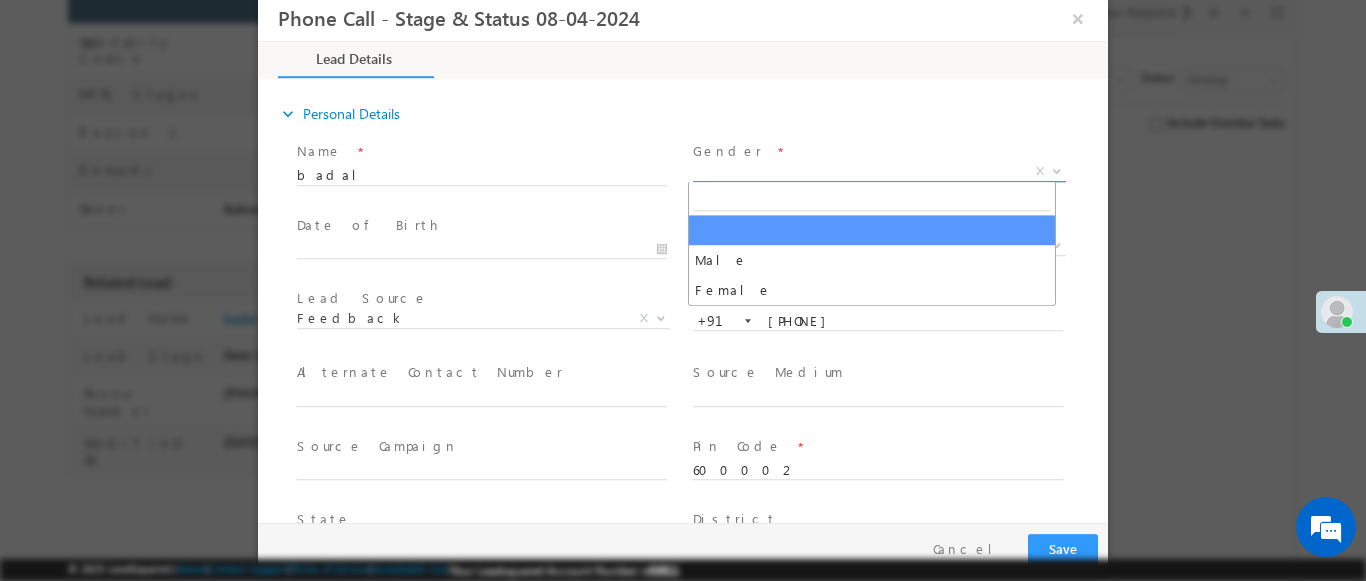 select on "Male" 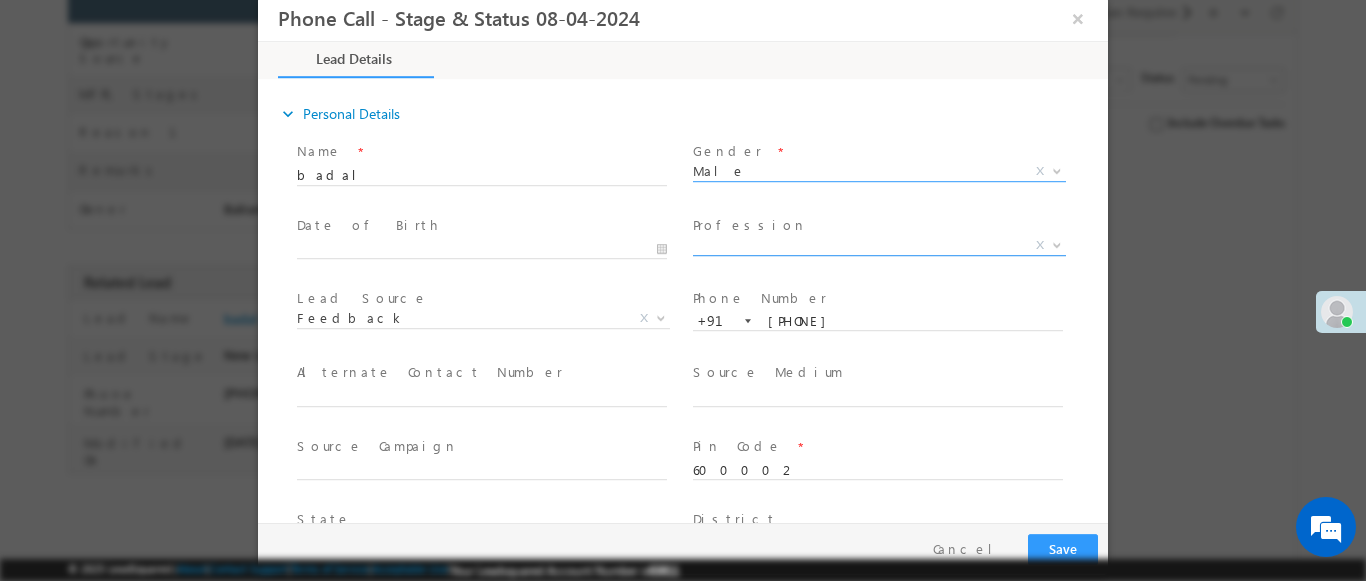 scroll, scrollTop: 665, scrollLeft: 0, axis: vertical 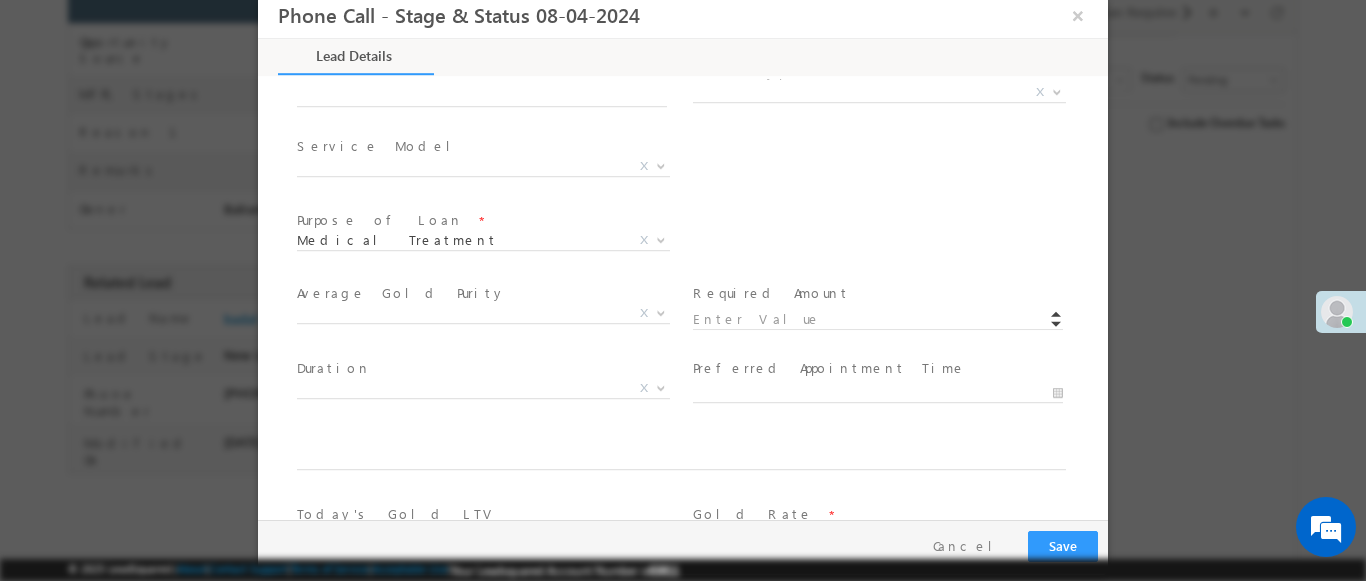 click at bounding box center [1057, 91] 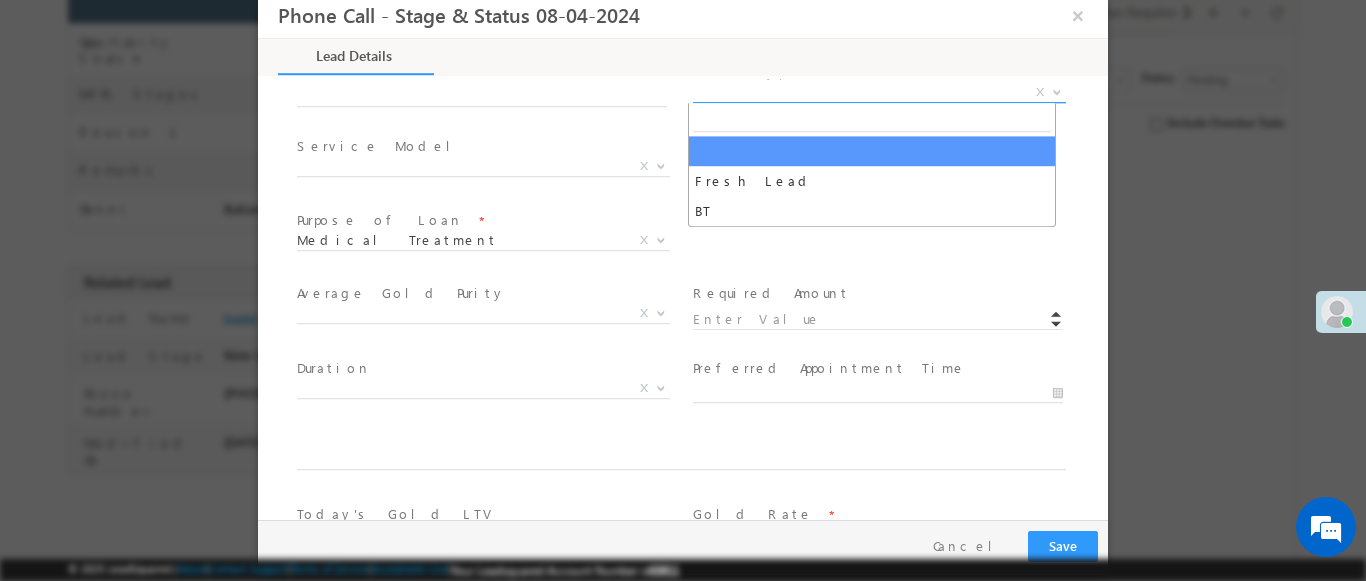 select on "Fresh Lead" 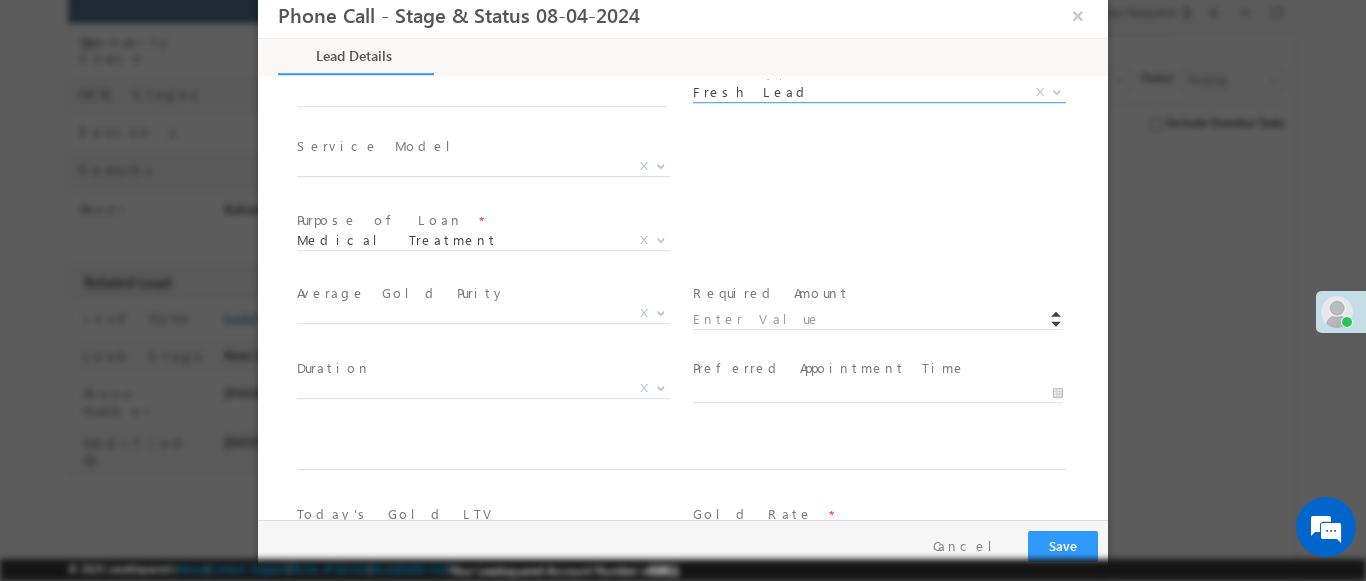 click at bounding box center [661, 165] 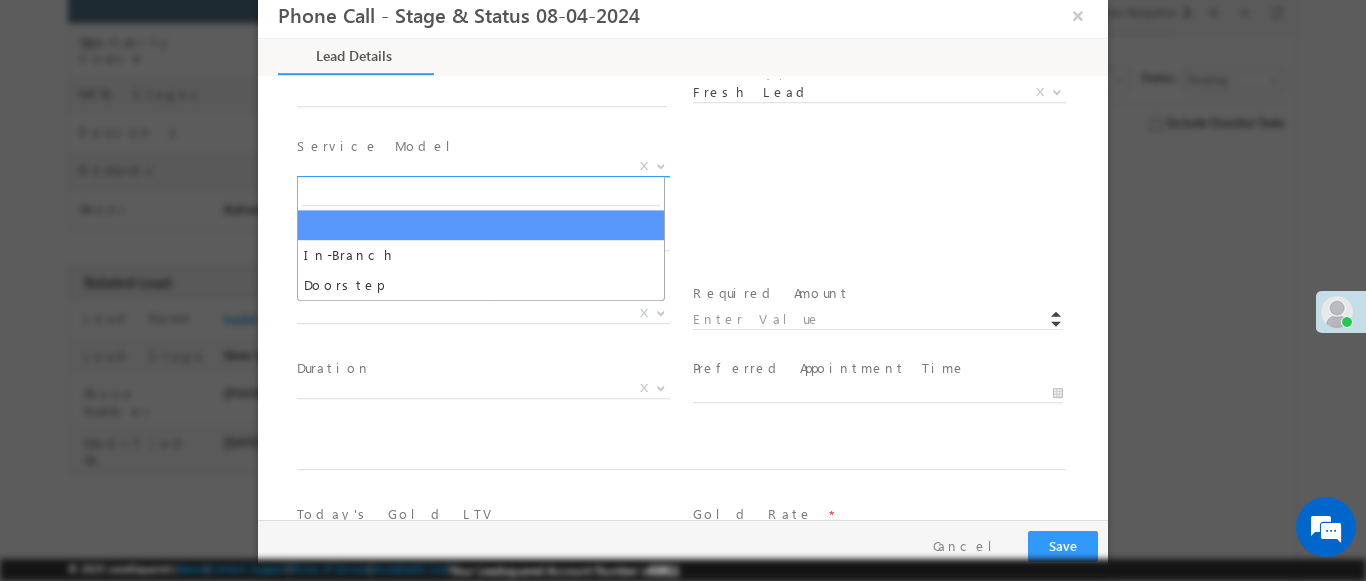 select on "In-Branch" 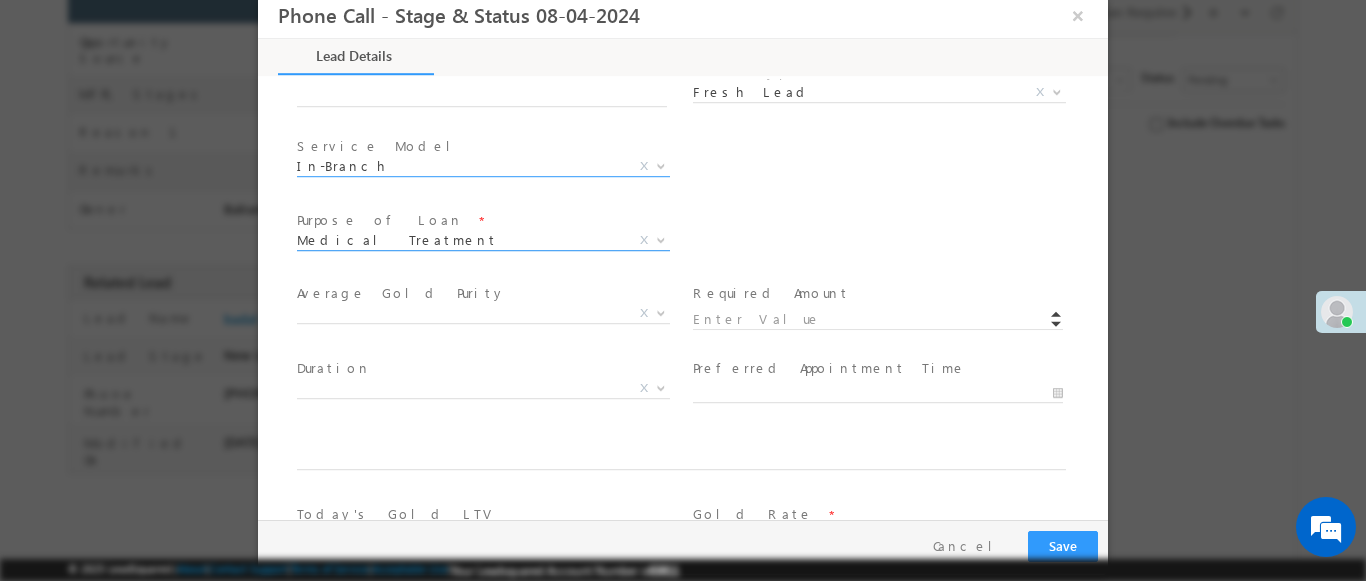 scroll, scrollTop: 1168, scrollLeft: 0, axis: vertical 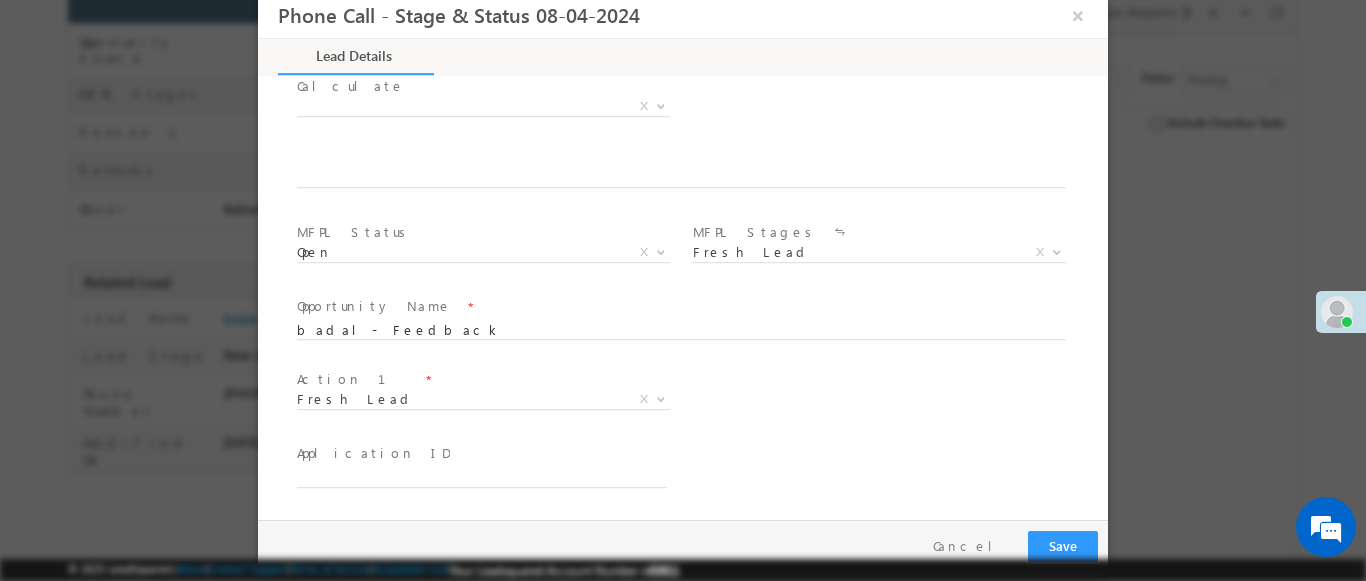 click at bounding box center (661, 398) 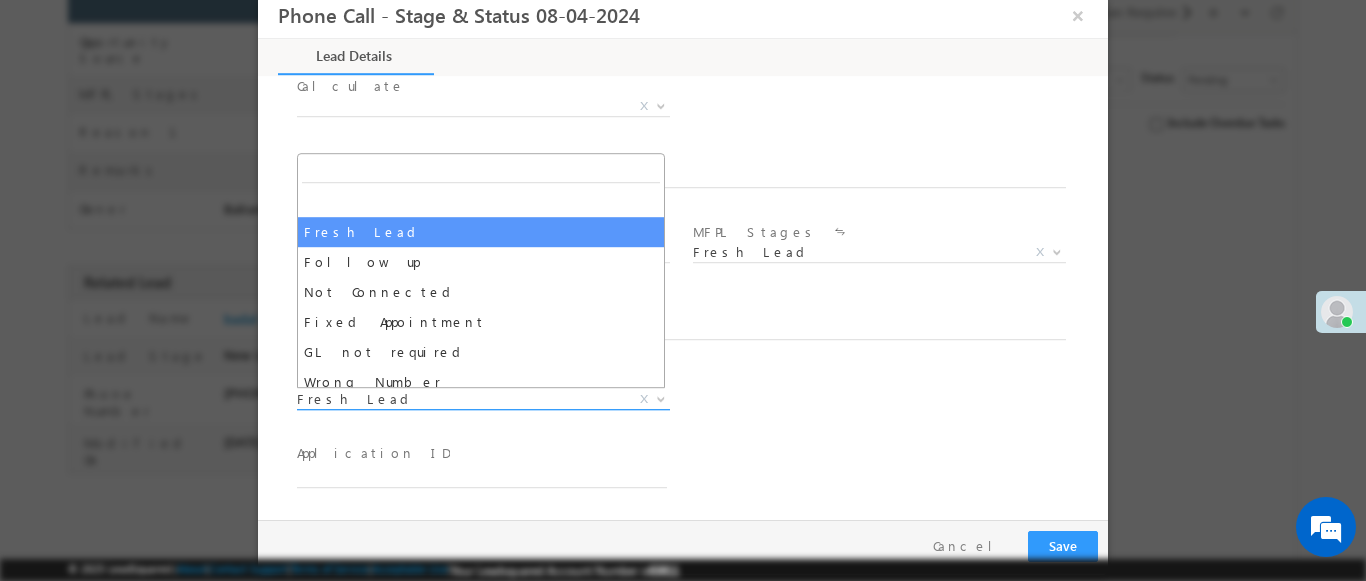 select on "Fixed Appointment" 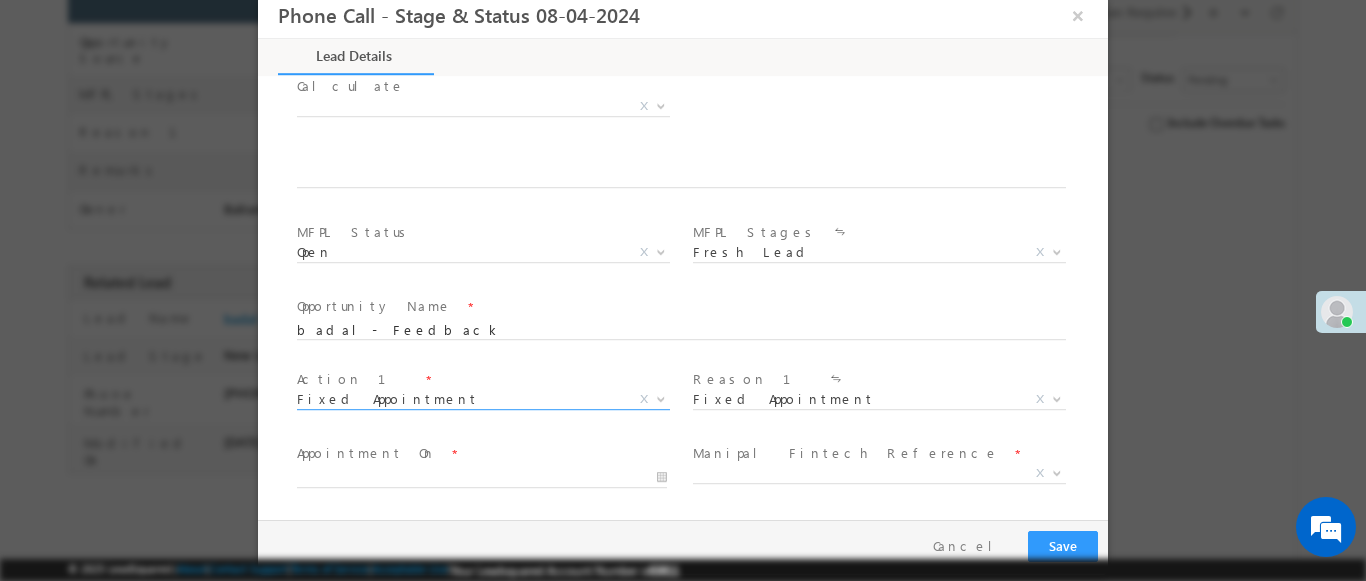 scroll, scrollTop: 3, scrollLeft: 0, axis: vertical 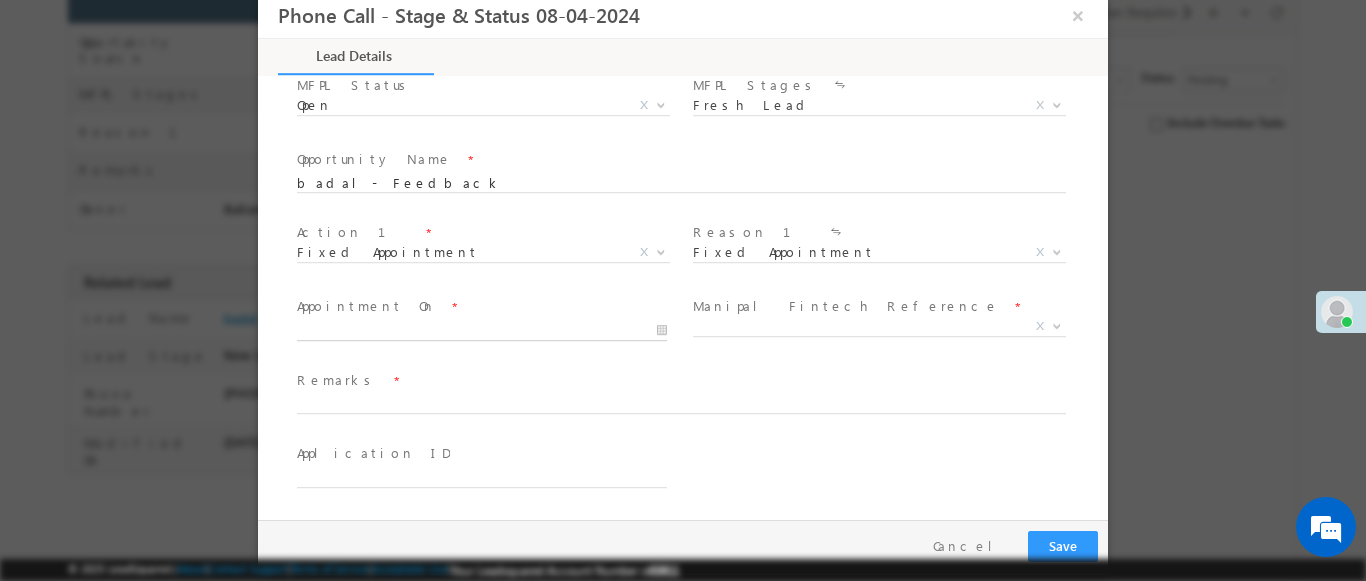 click at bounding box center [482, 331] 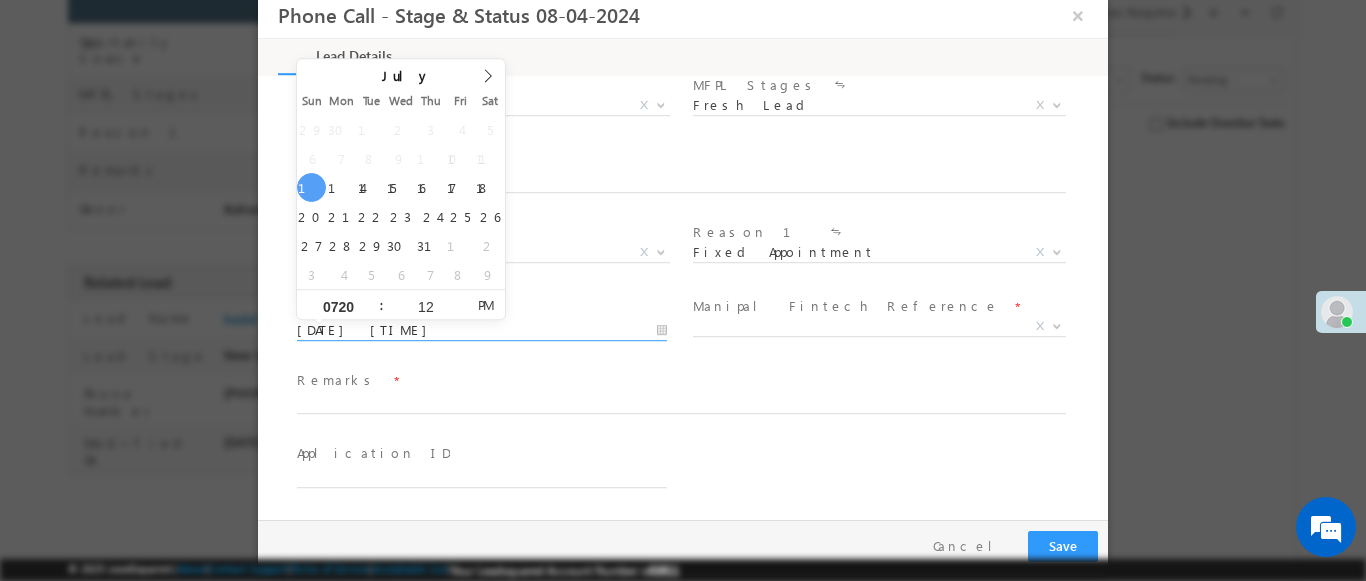 type on "0720" 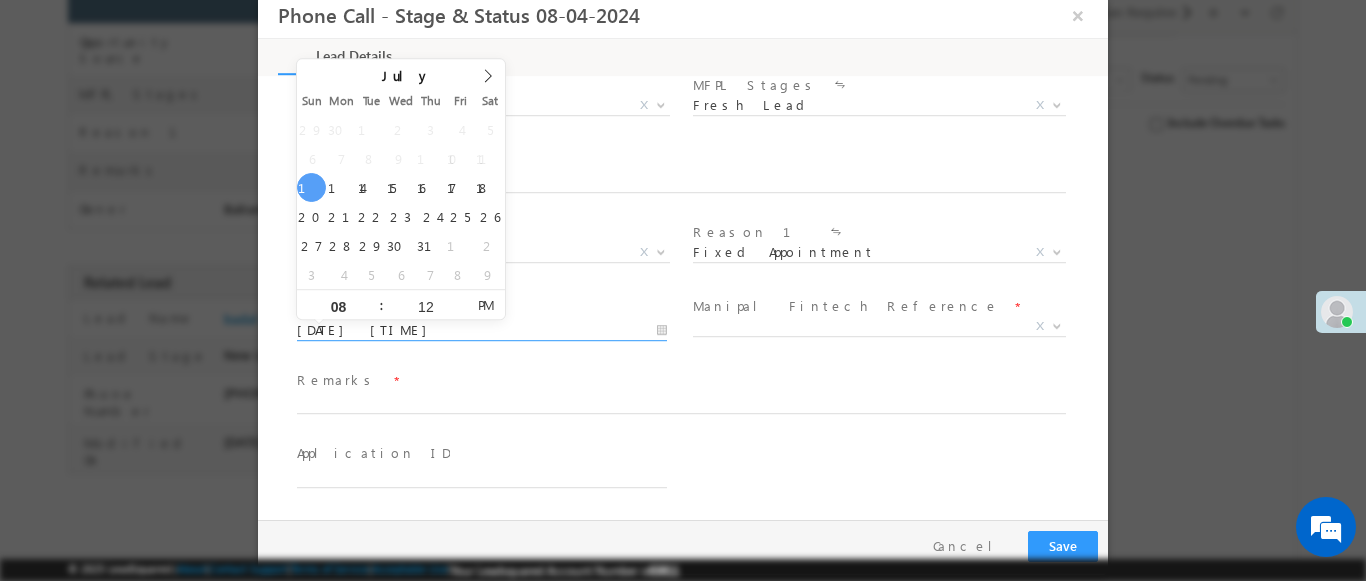 click at bounding box center (1057, 325) 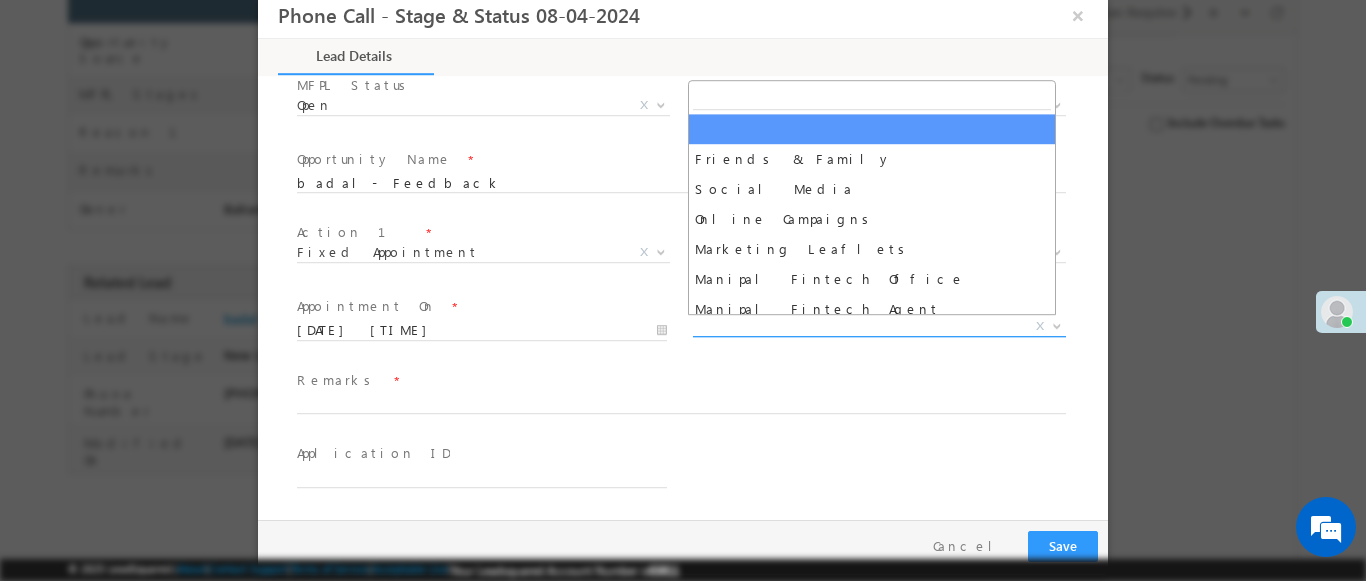 select on "Friends & Family" 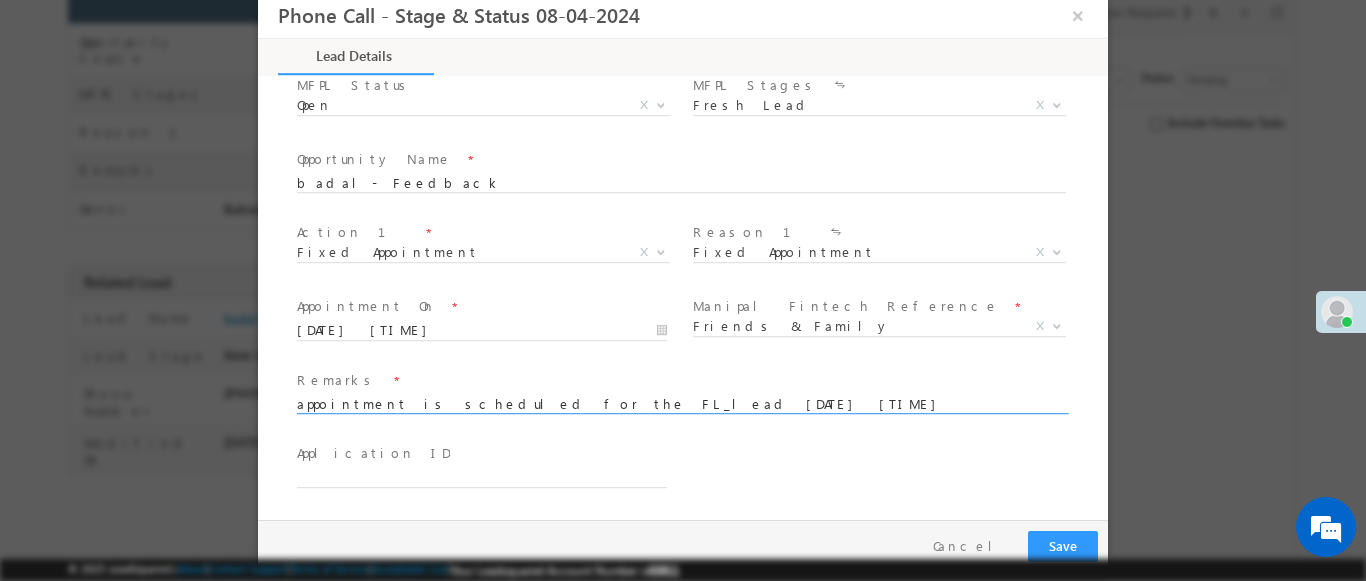 type on "appointment is scheduled for the FL_lead 2025-07-13 19:12:24" 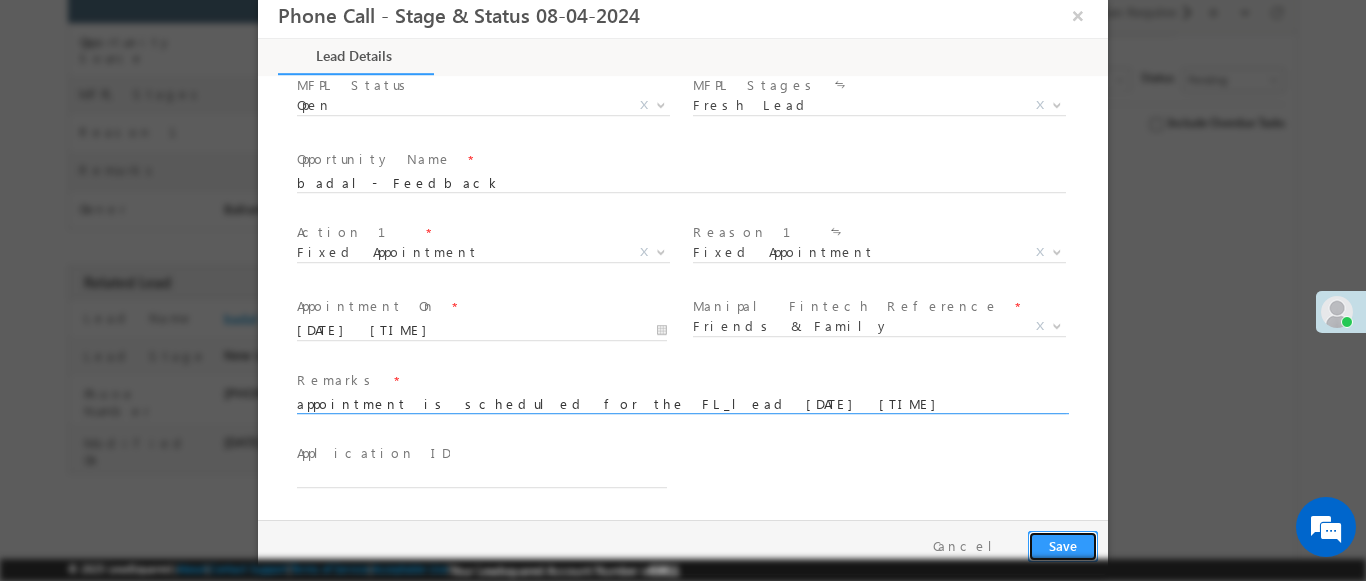 click on "Save" at bounding box center [1063, 546] 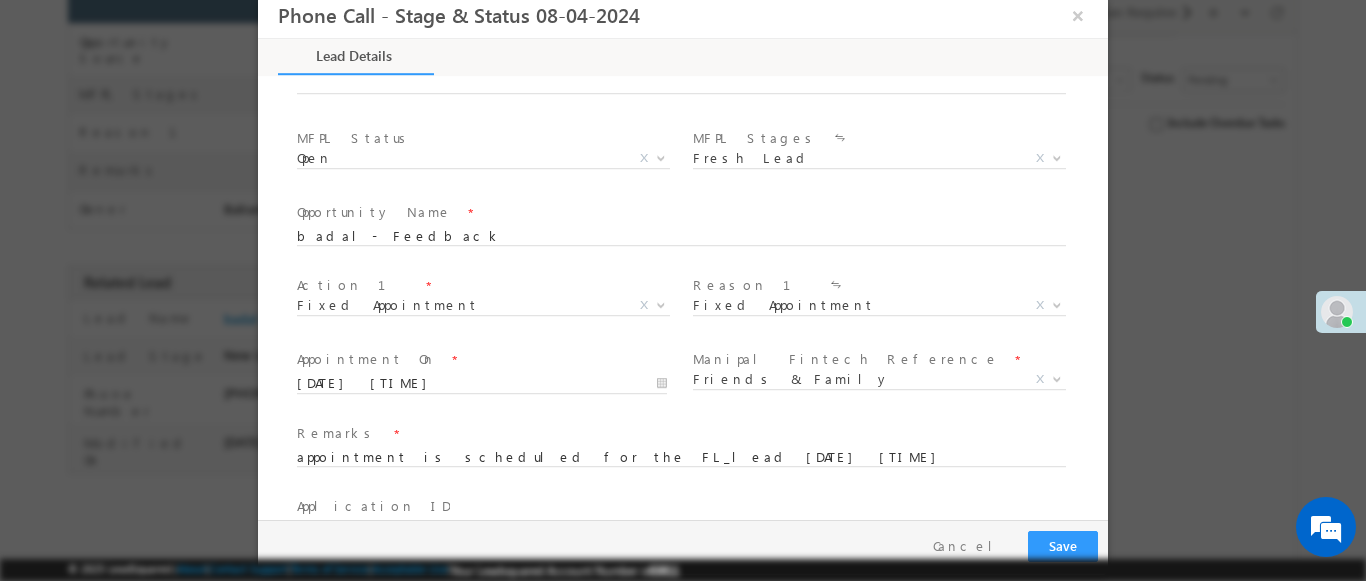scroll, scrollTop: 1315, scrollLeft: 0, axis: vertical 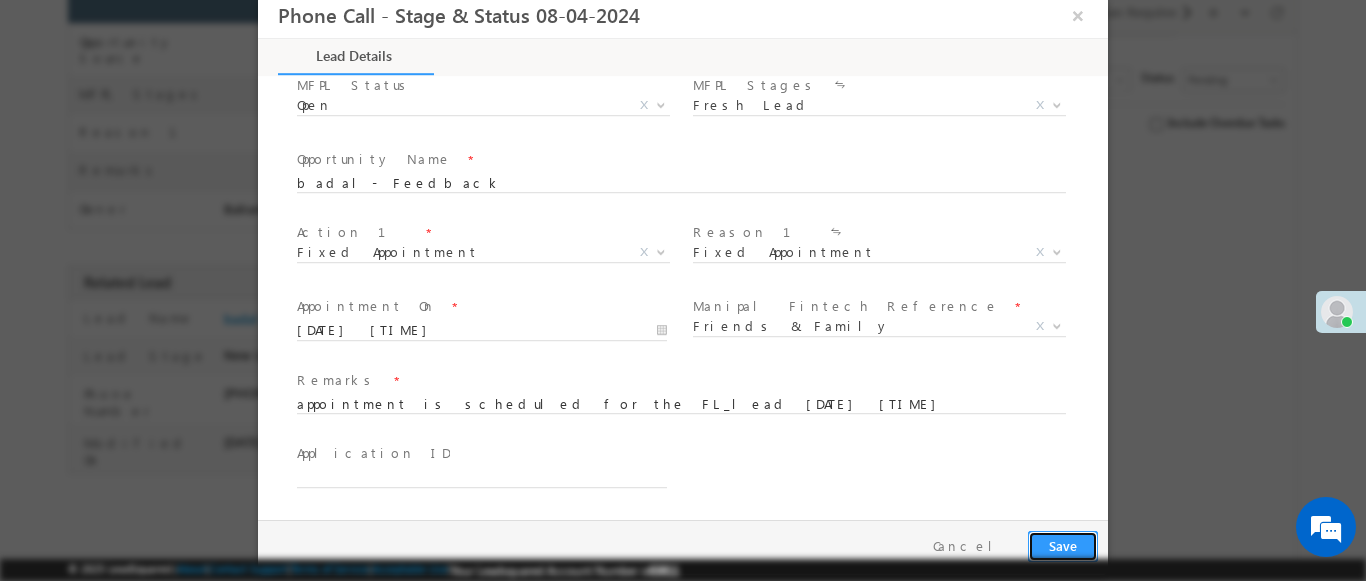click on "Save" at bounding box center [1063, 546] 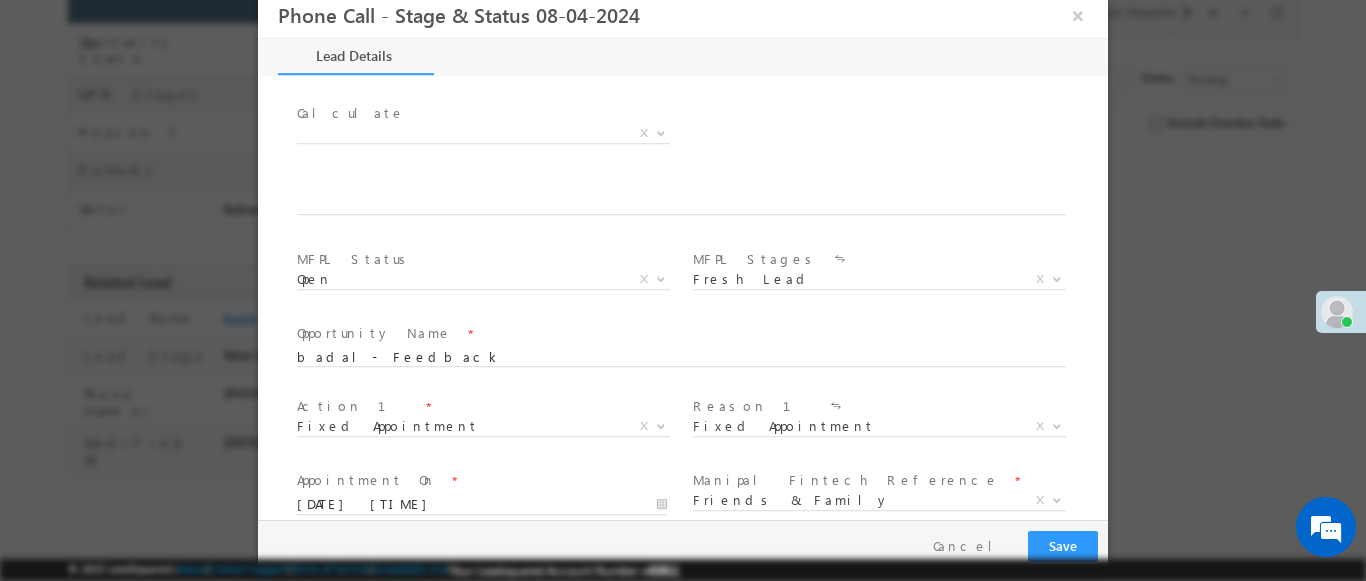 scroll, scrollTop: 1315, scrollLeft: 0, axis: vertical 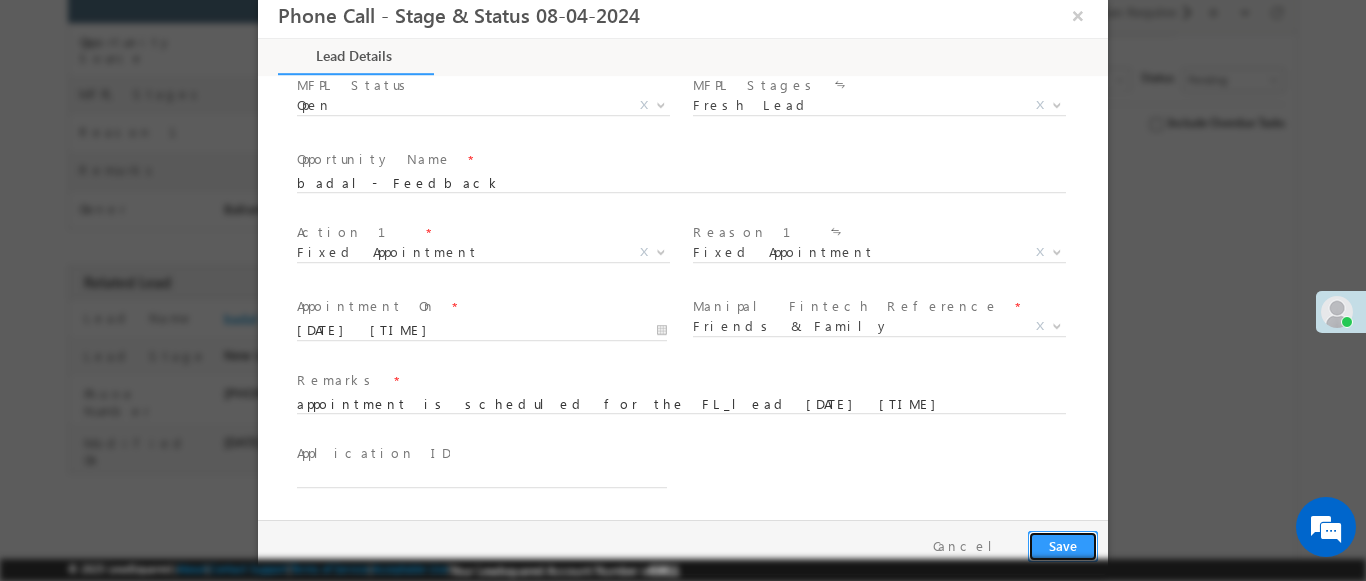 click on "Save" at bounding box center (1063, 546) 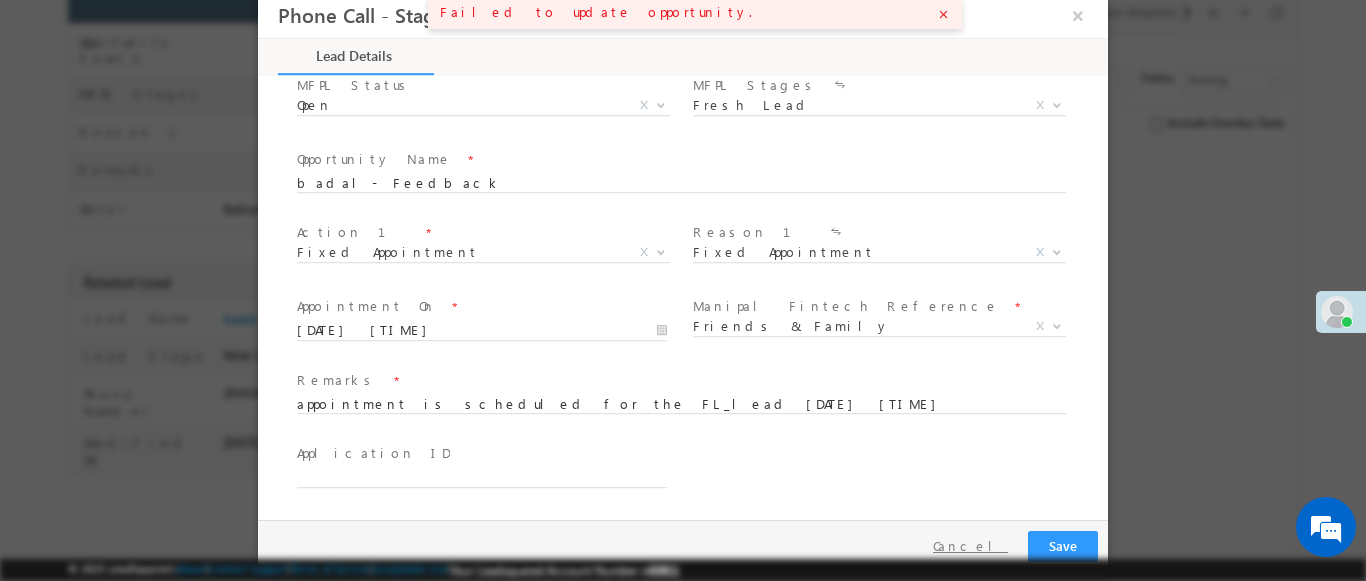 click on "Cancel" at bounding box center [970, 546] 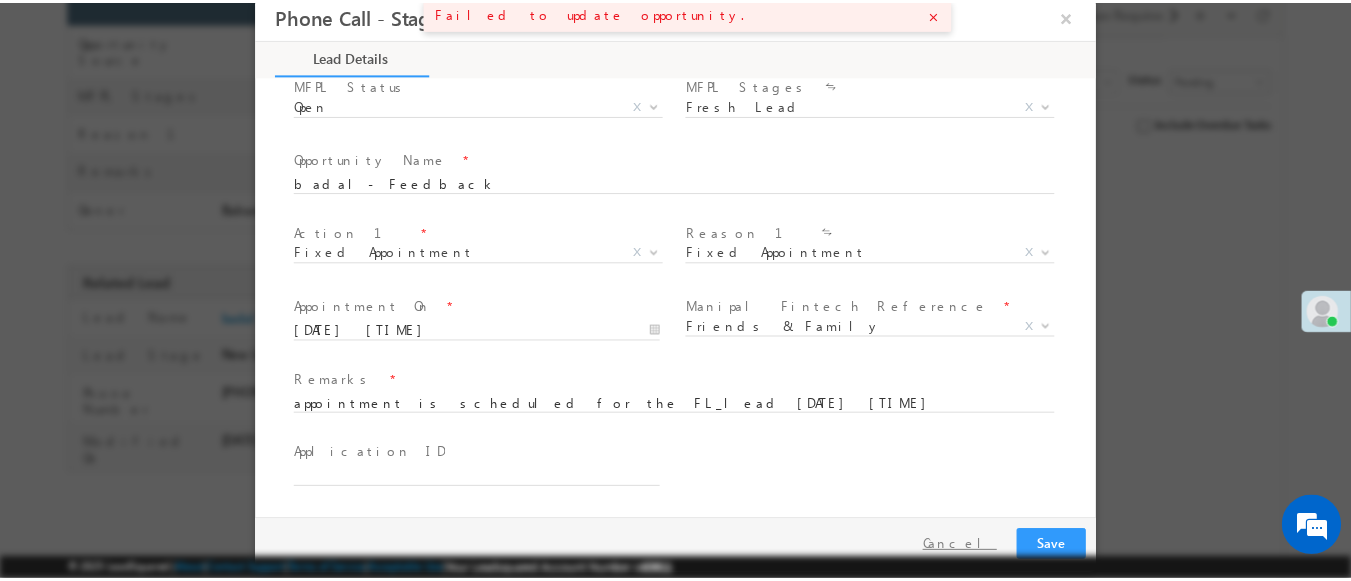 scroll, scrollTop: 243, scrollLeft: 0, axis: vertical 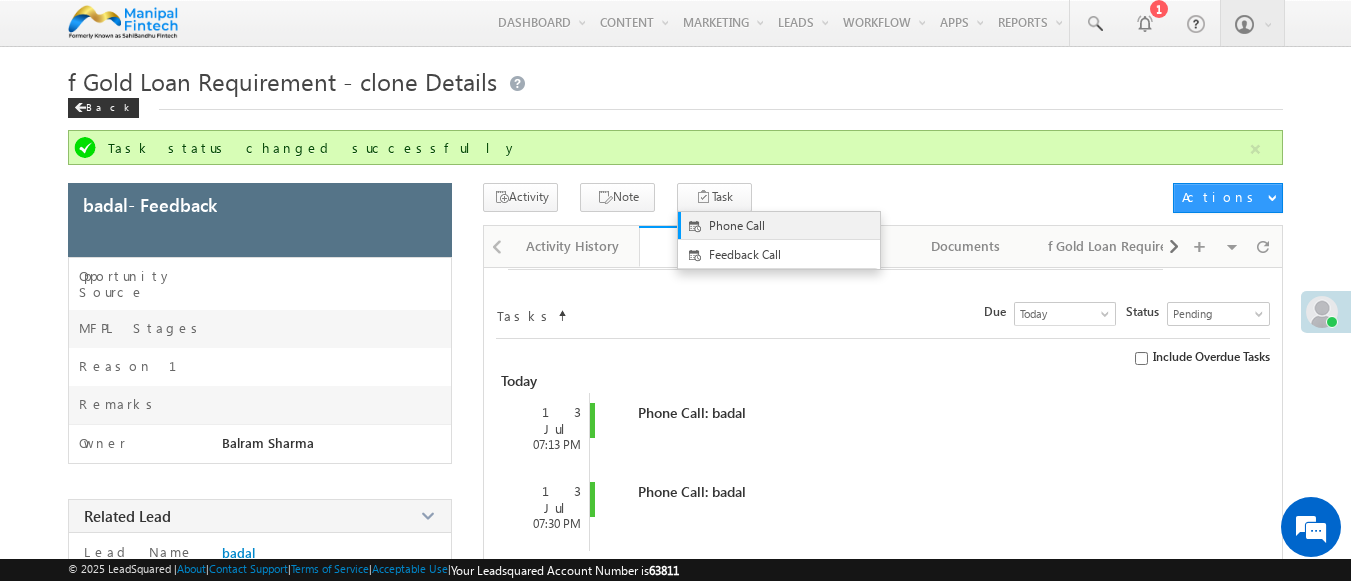 click on "Phone Call" at bounding box center (795, 226) 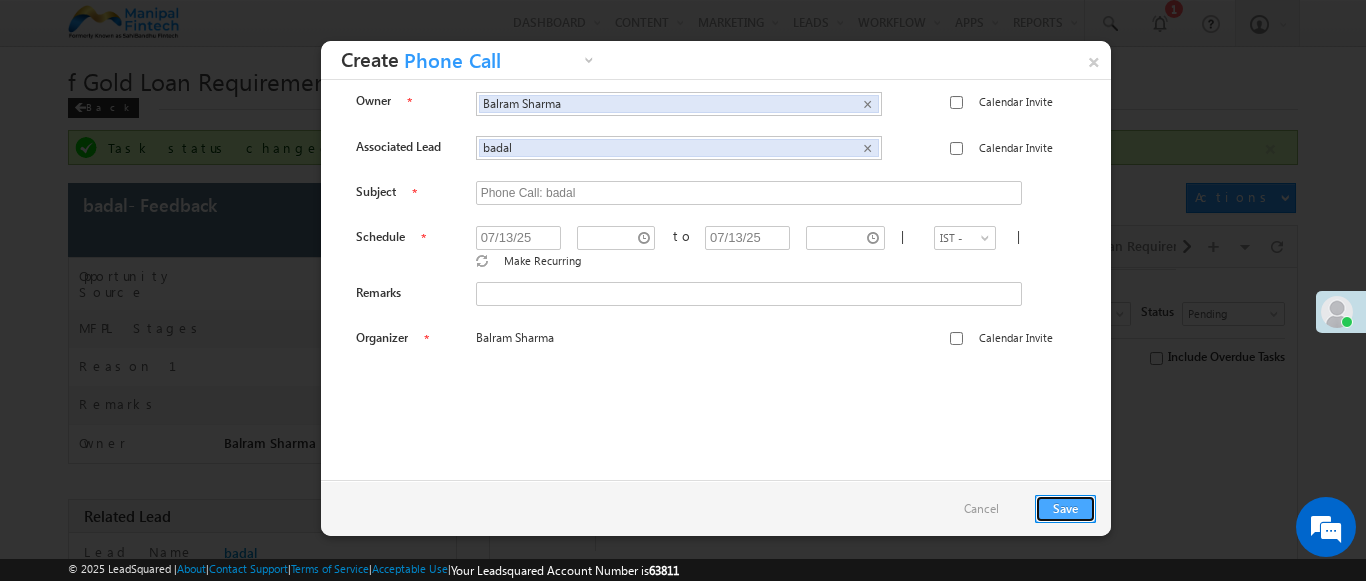 click on "Save" at bounding box center (1065, 509) 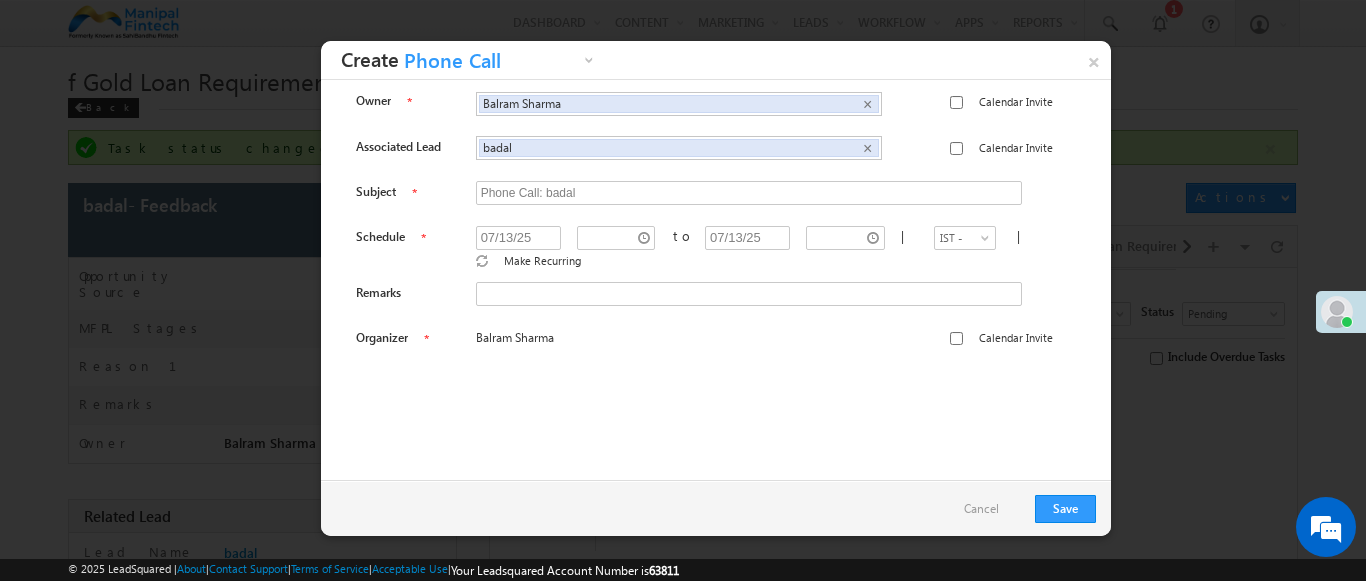 click on "Cancel" at bounding box center (991, 508) 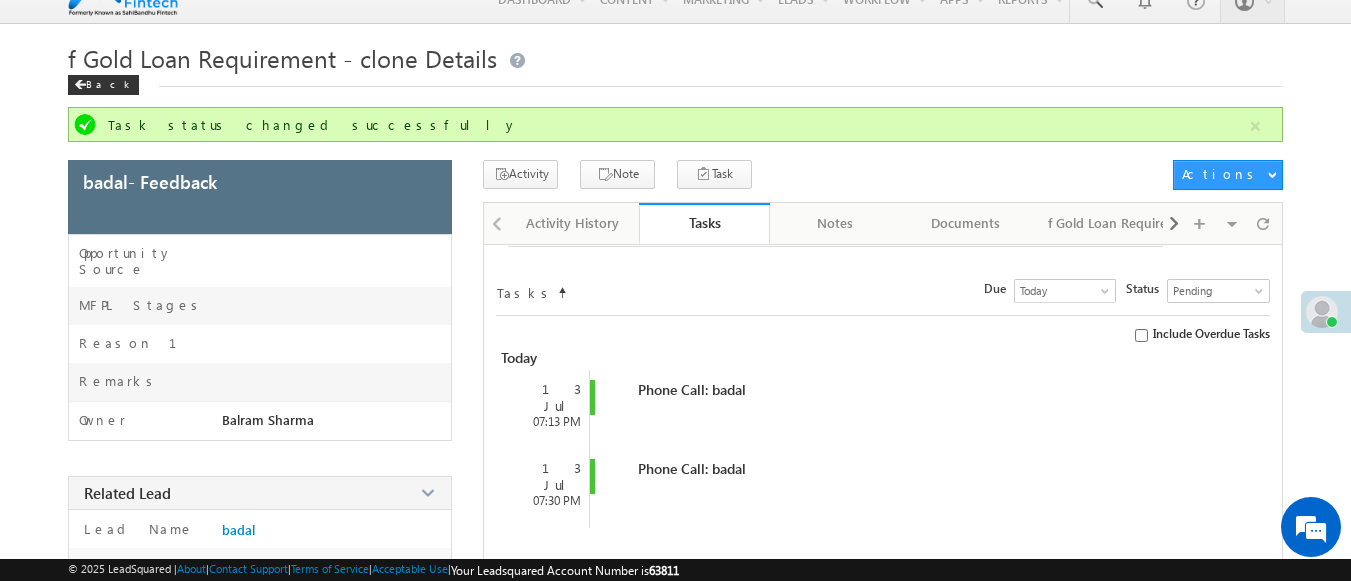 scroll, scrollTop: 21, scrollLeft: 0, axis: vertical 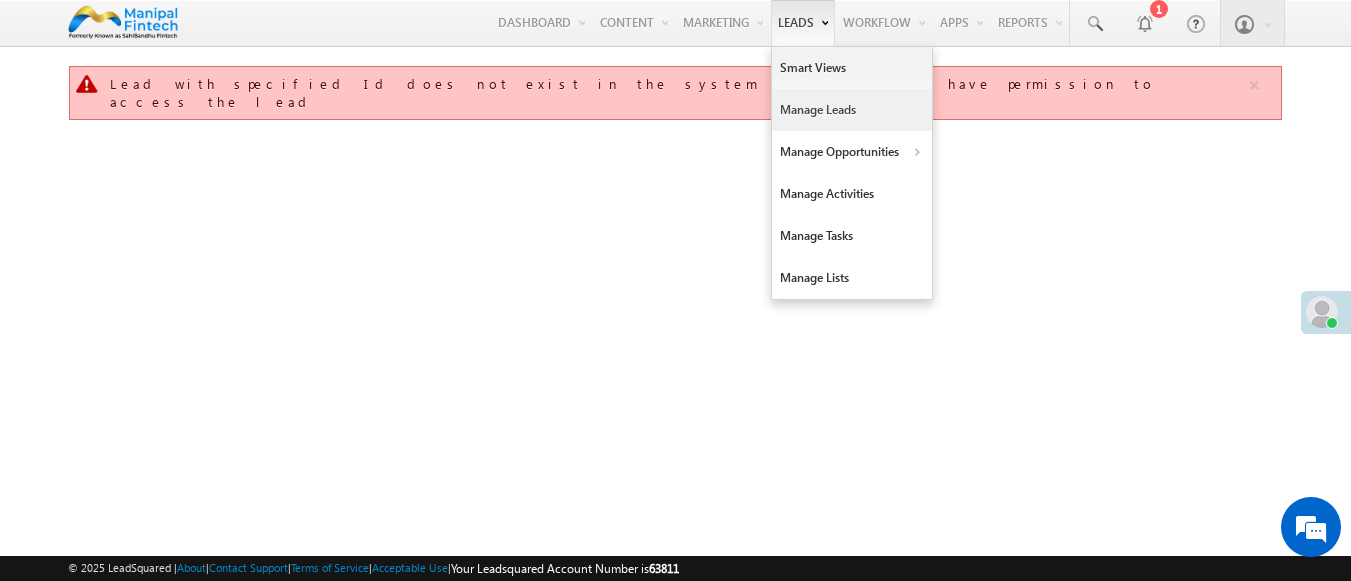 click on "Manage Leads" at bounding box center (852, 110) 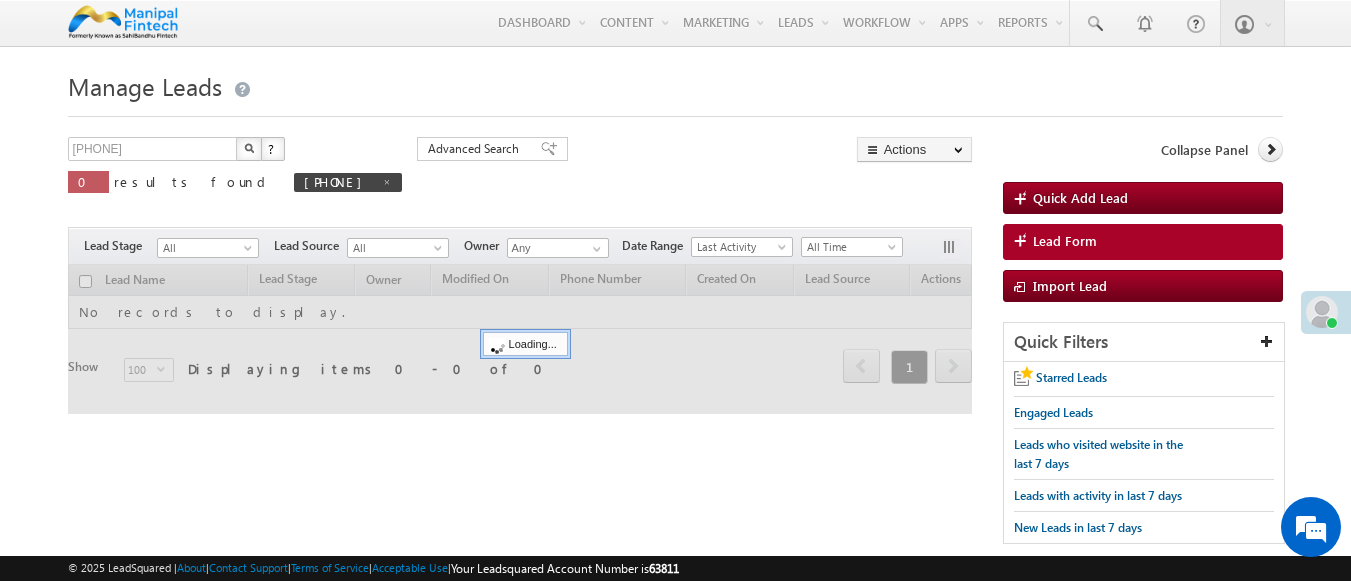 scroll, scrollTop: 0, scrollLeft: 0, axis: both 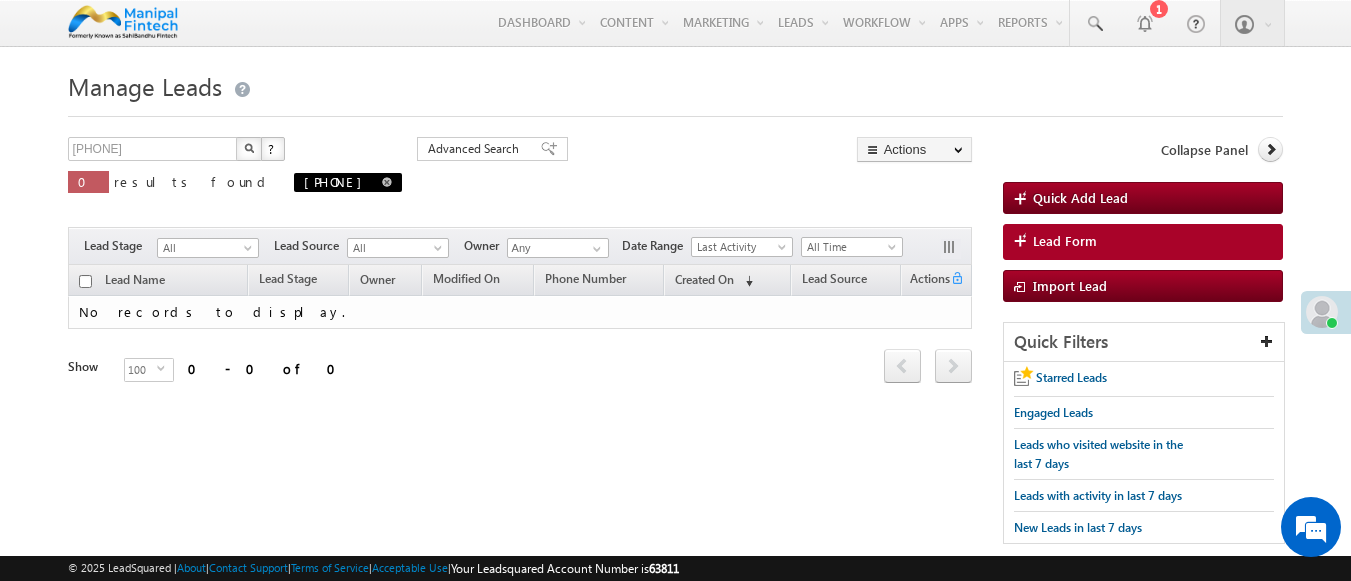 click at bounding box center (387, 182) 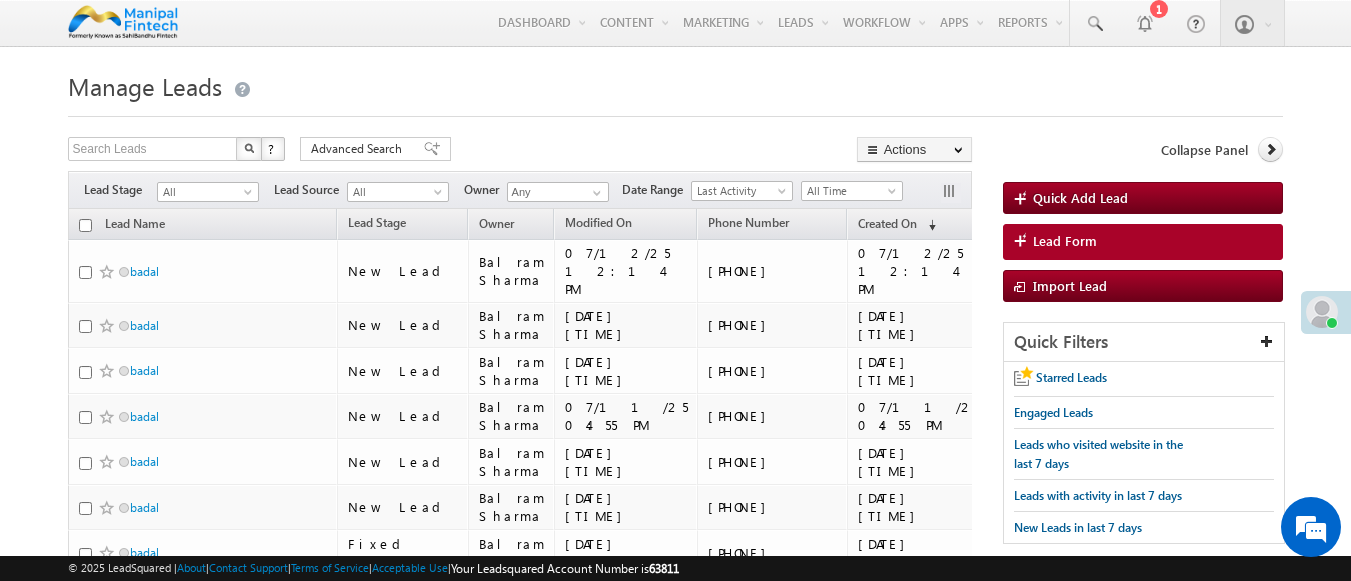 scroll, scrollTop: 0, scrollLeft: 0, axis: both 